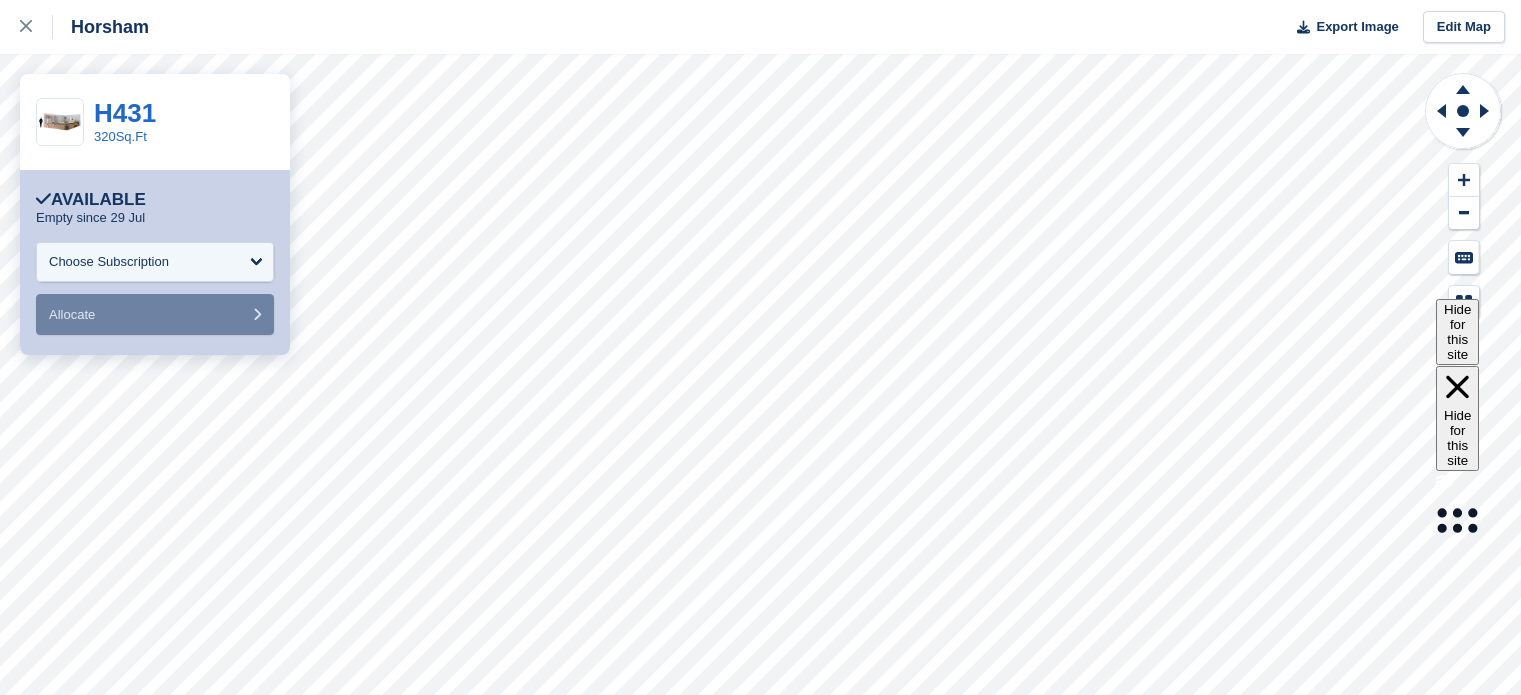 scroll, scrollTop: 0, scrollLeft: 0, axis: both 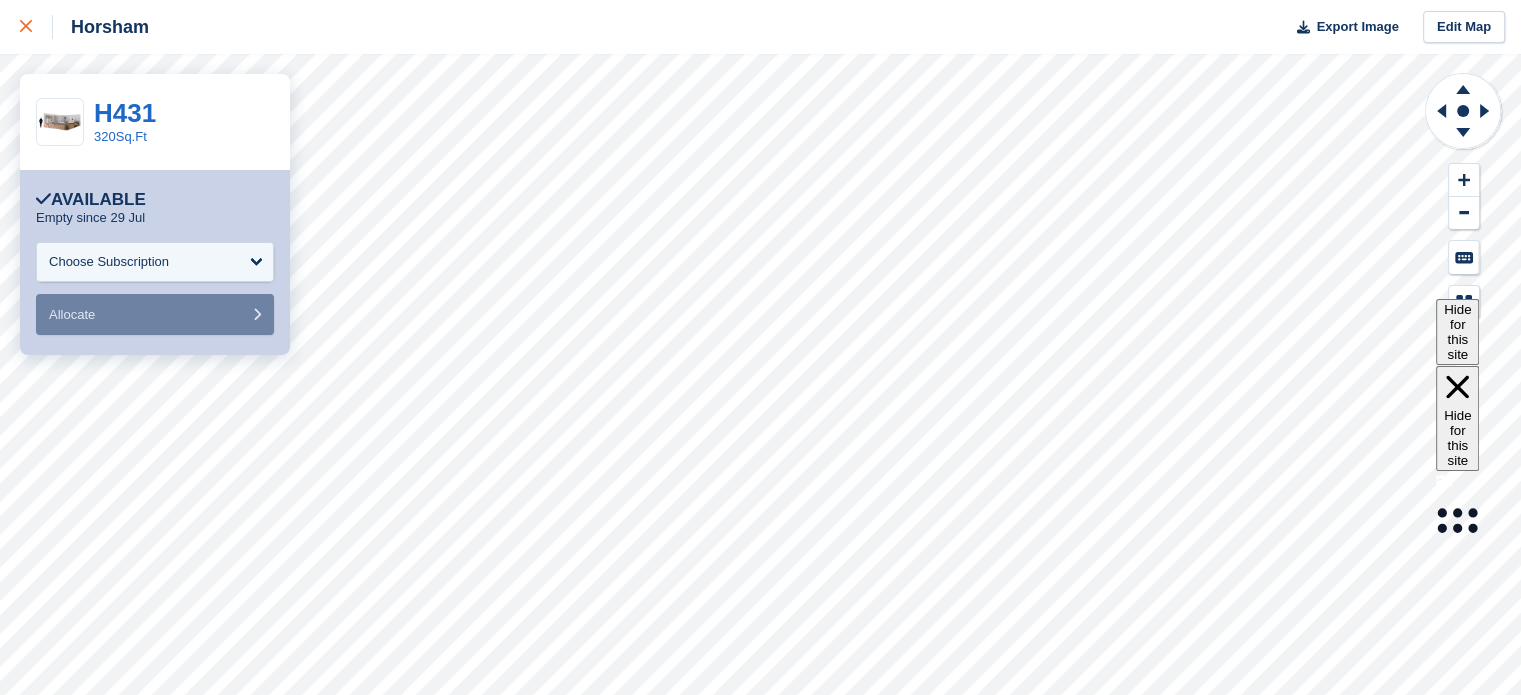 click 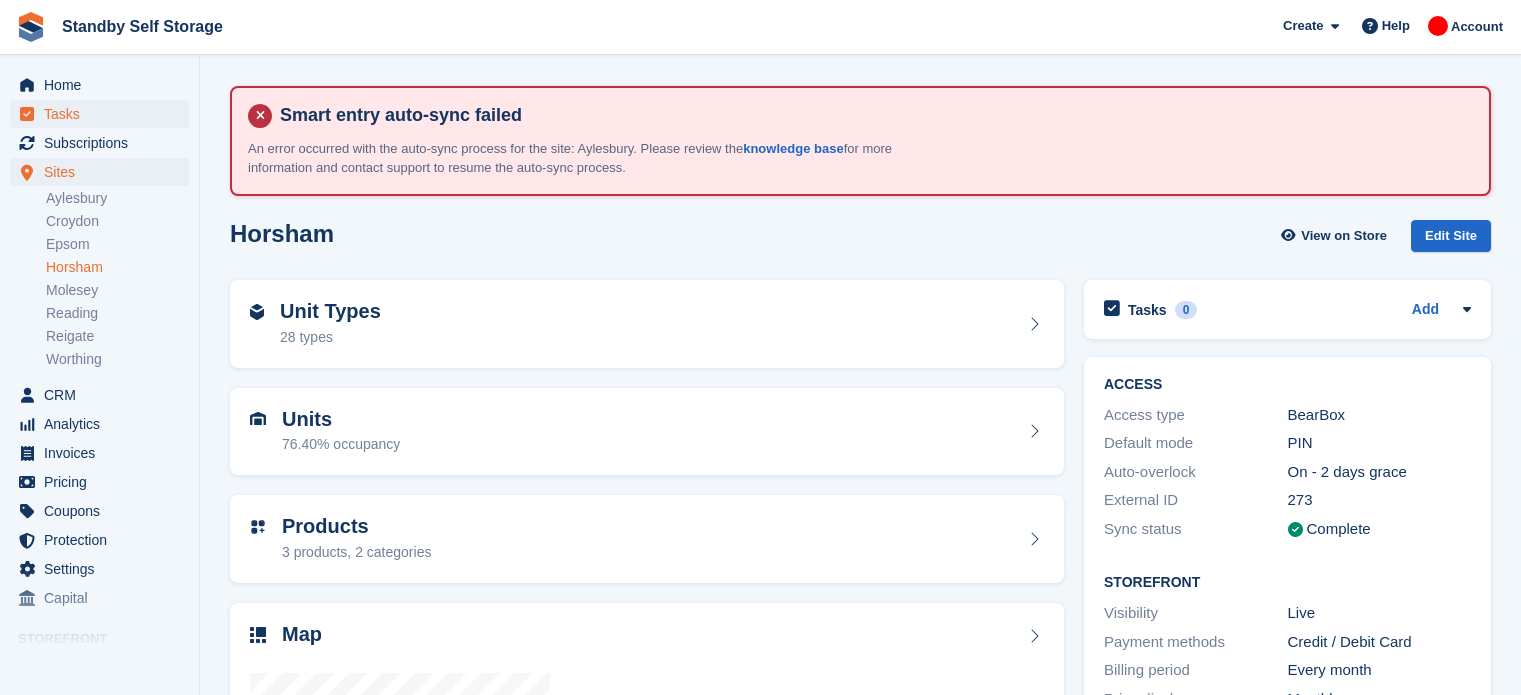 scroll, scrollTop: 0, scrollLeft: 0, axis: both 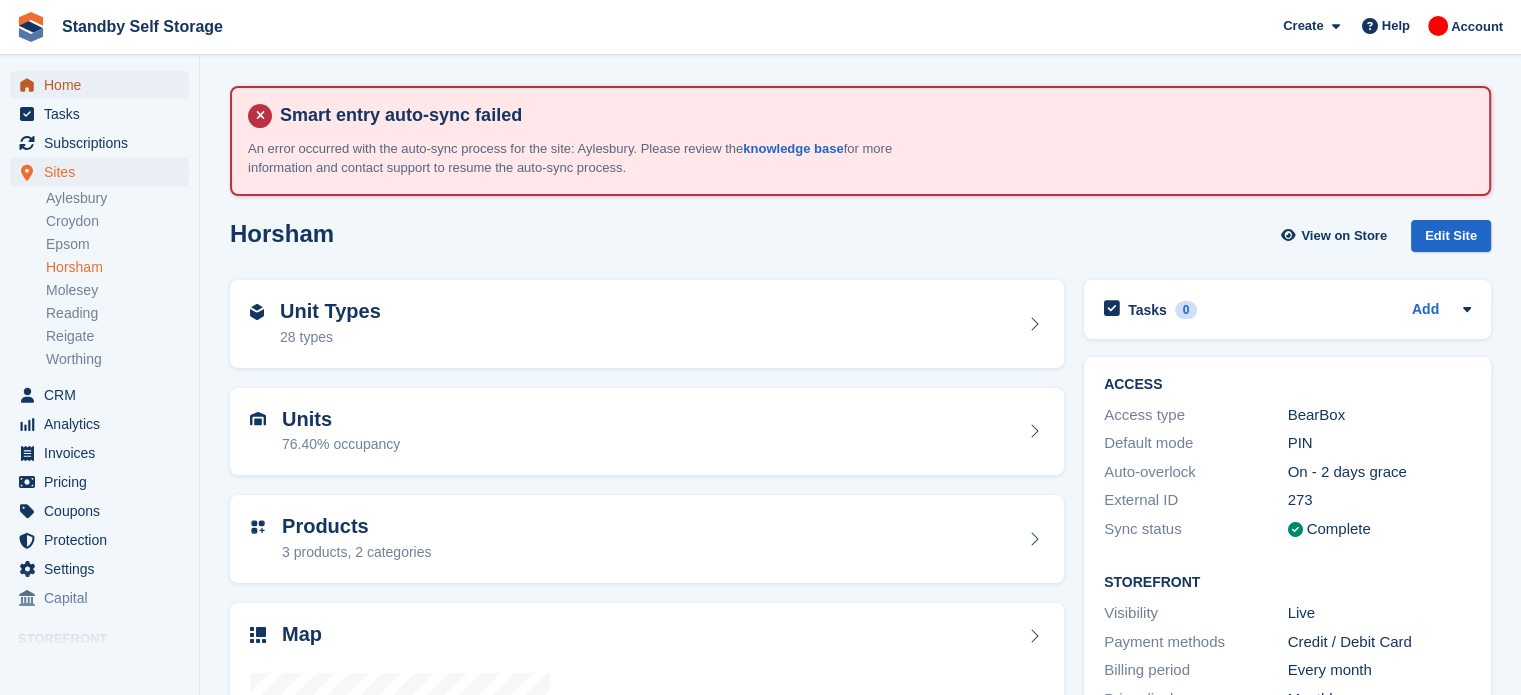 click on "Home" at bounding box center (104, 85) 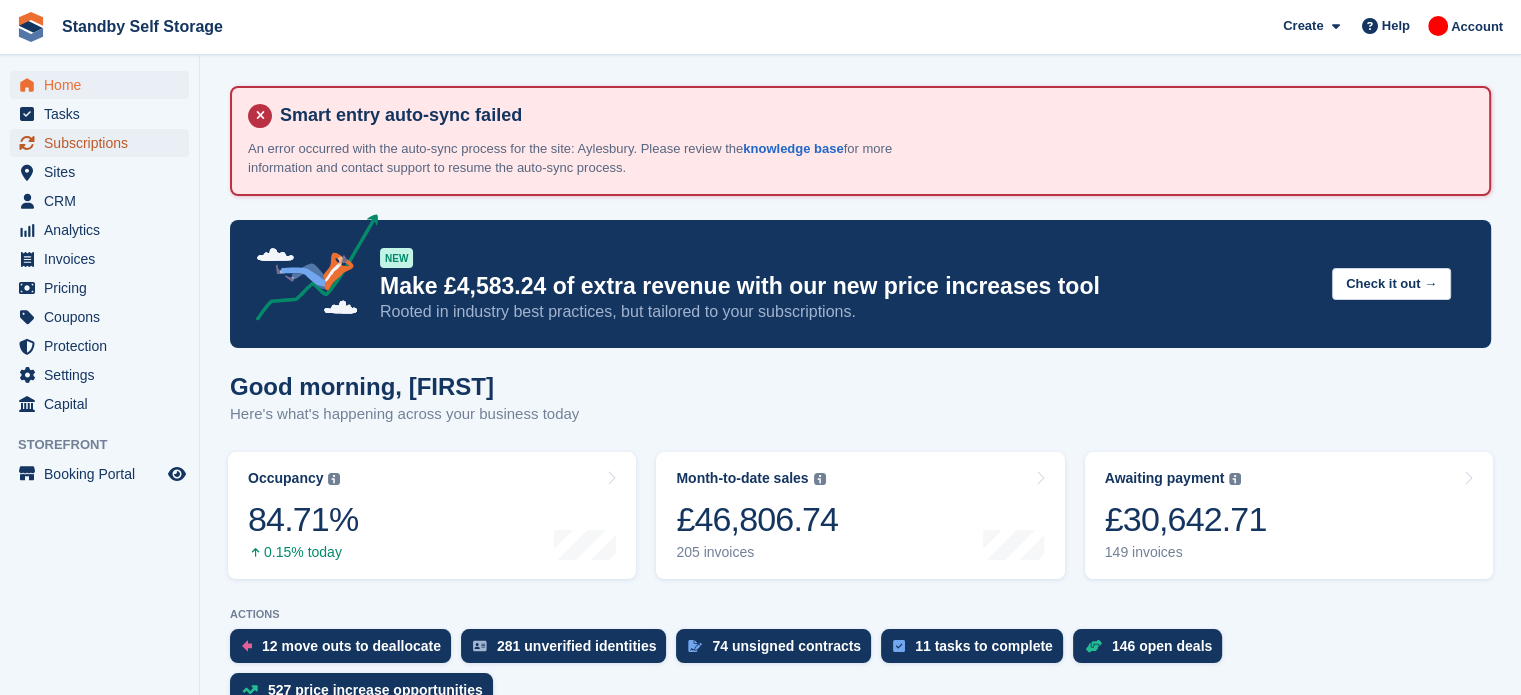 click on "Subscriptions" at bounding box center [104, 143] 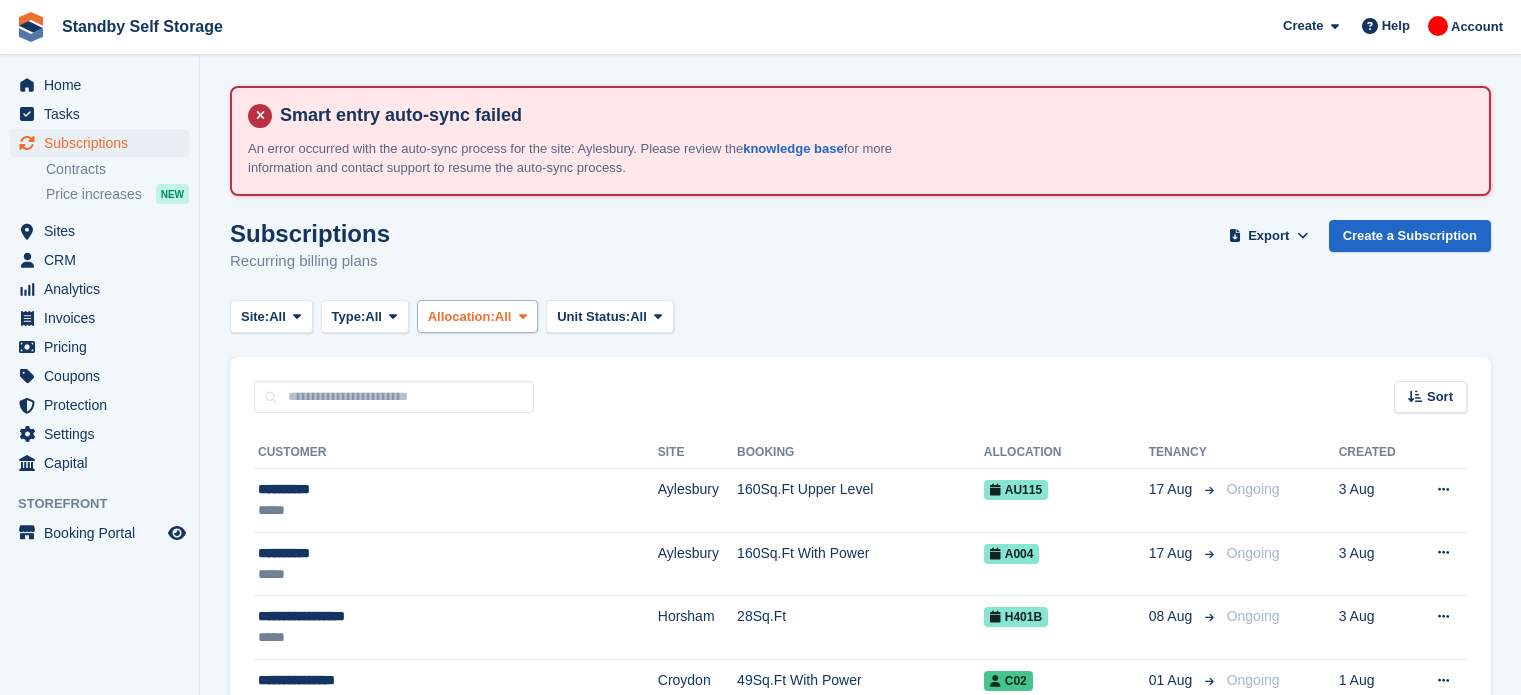 scroll, scrollTop: 0, scrollLeft: 0, axis: both 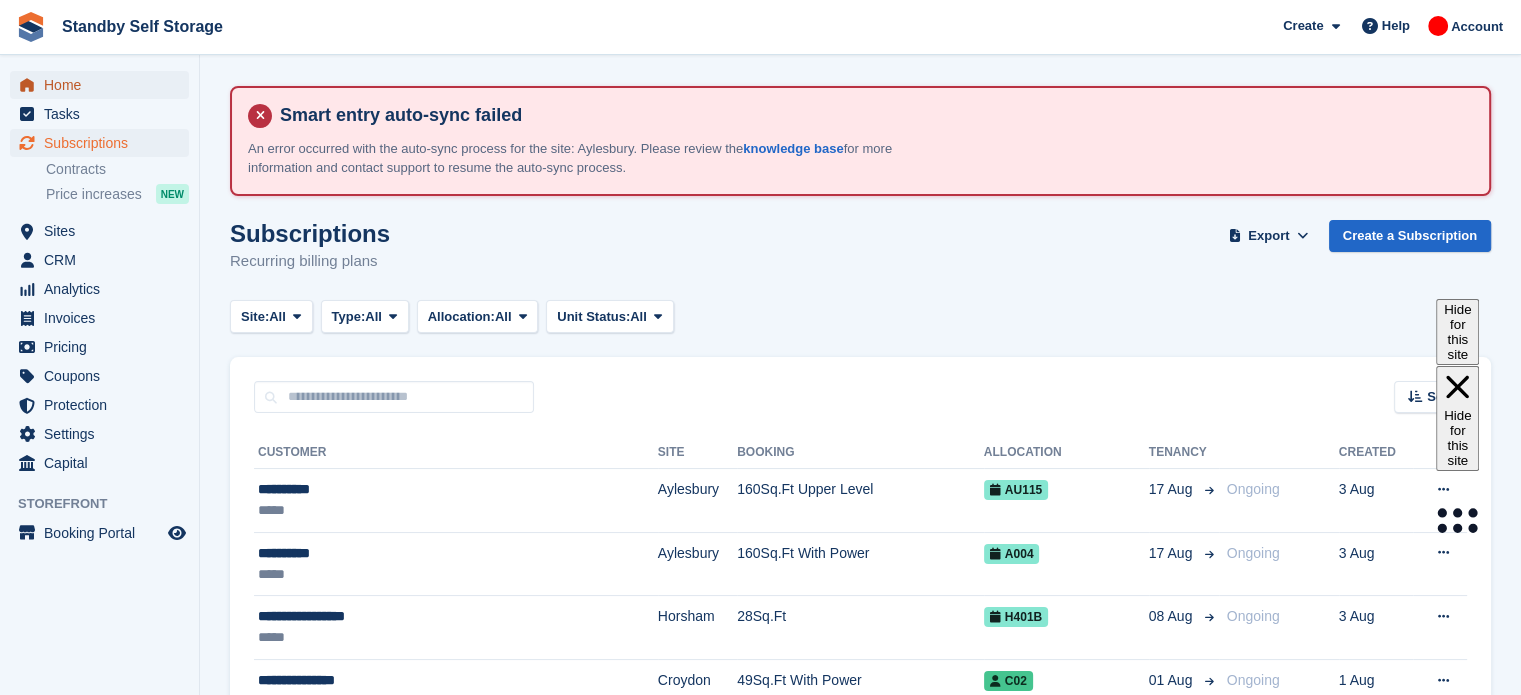 click on "Home" at bounding box center [104, 85] 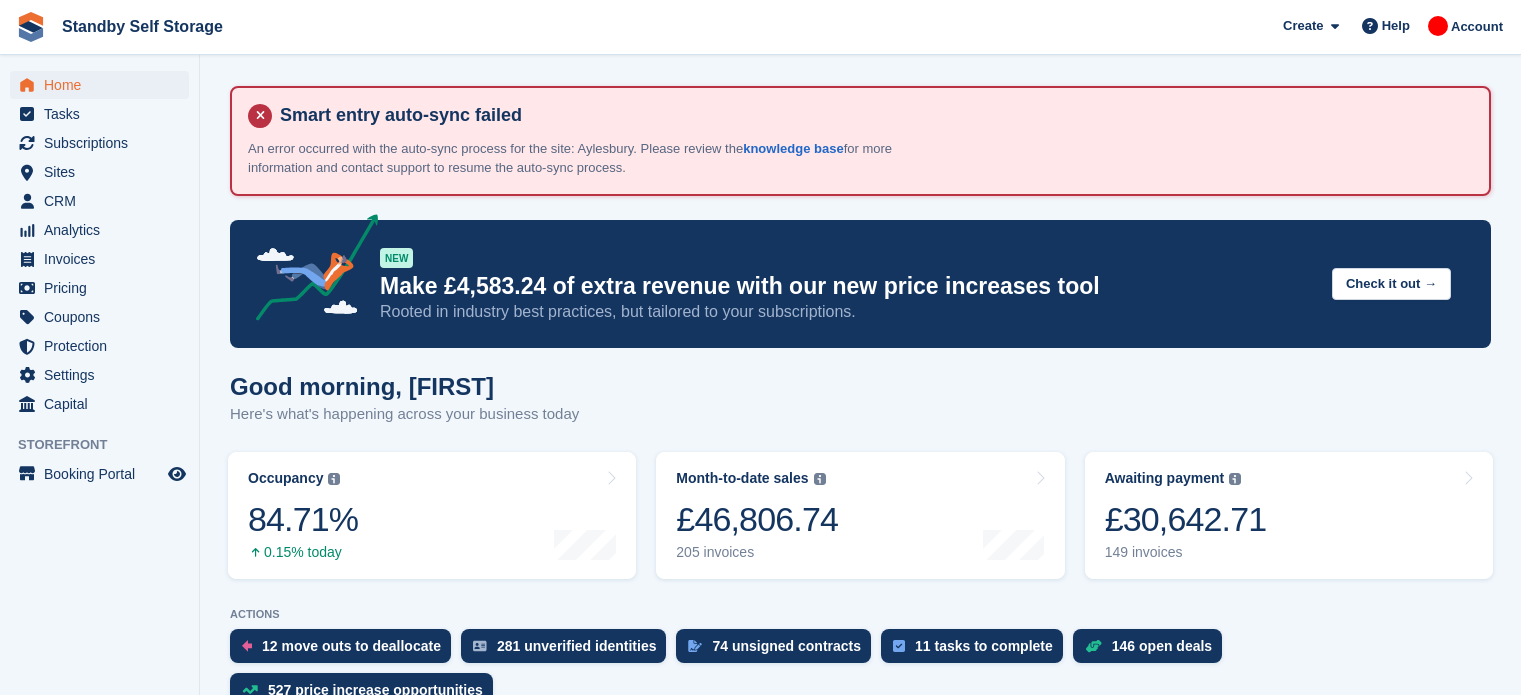 scroll, scrollTop: 0, scrollLeft: 0, axis: both 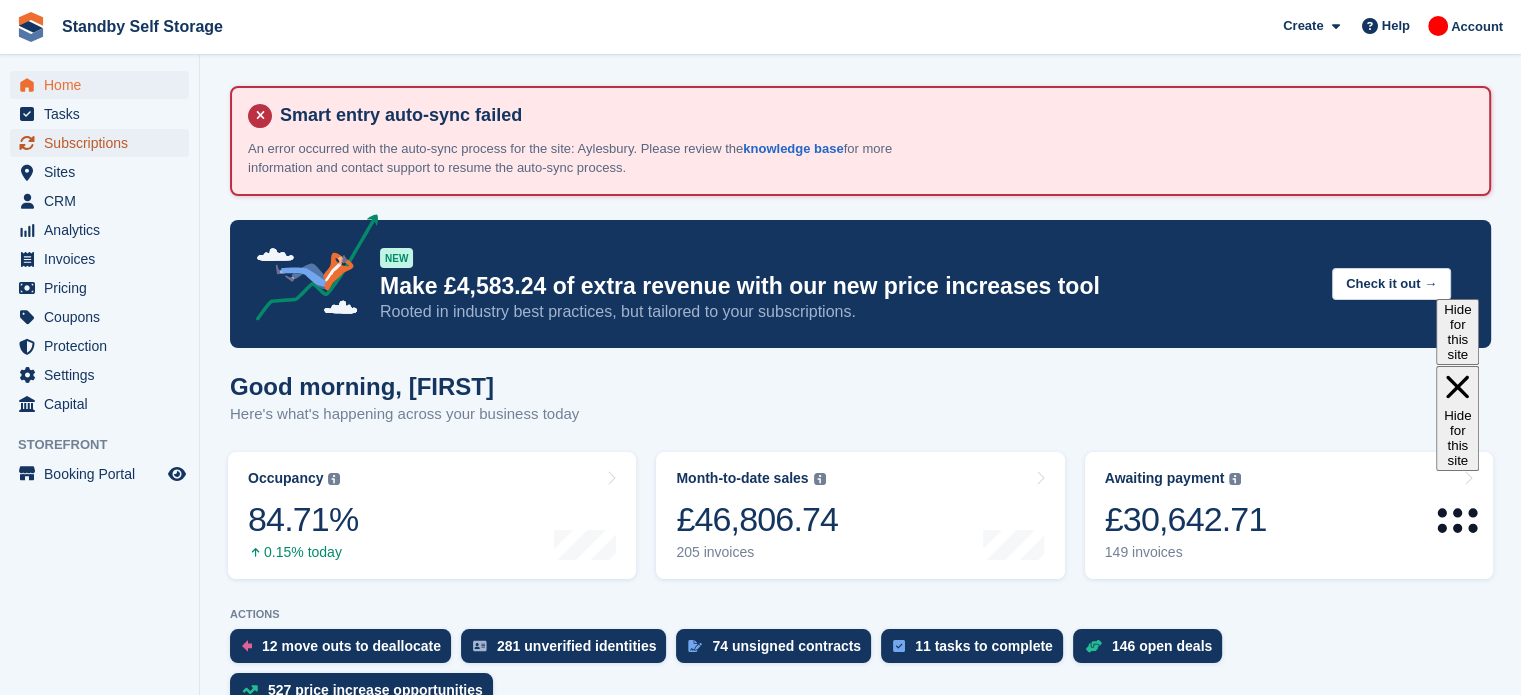 click on "Subscriptions" at bounding box center [104, 143] 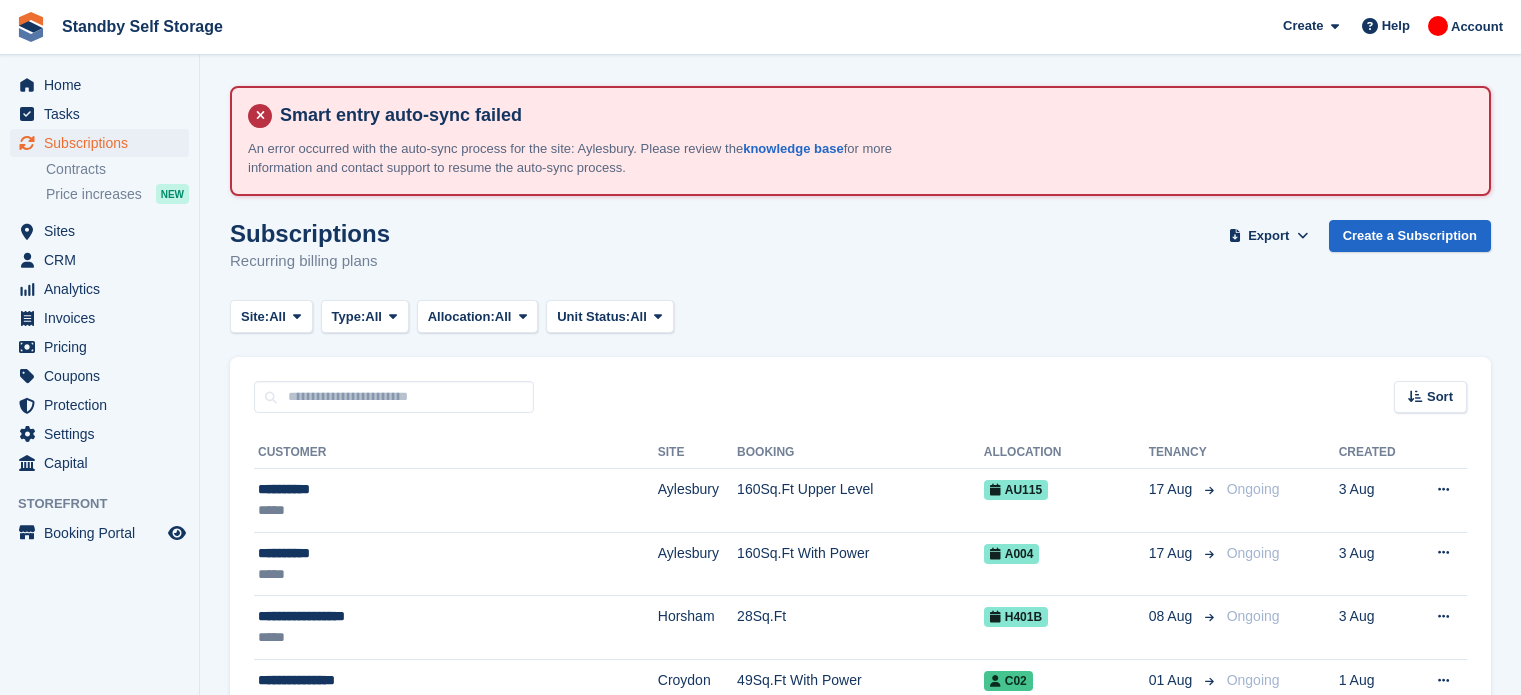 scroll, scrollTop: 0, scrollLeft: 0, axis: both 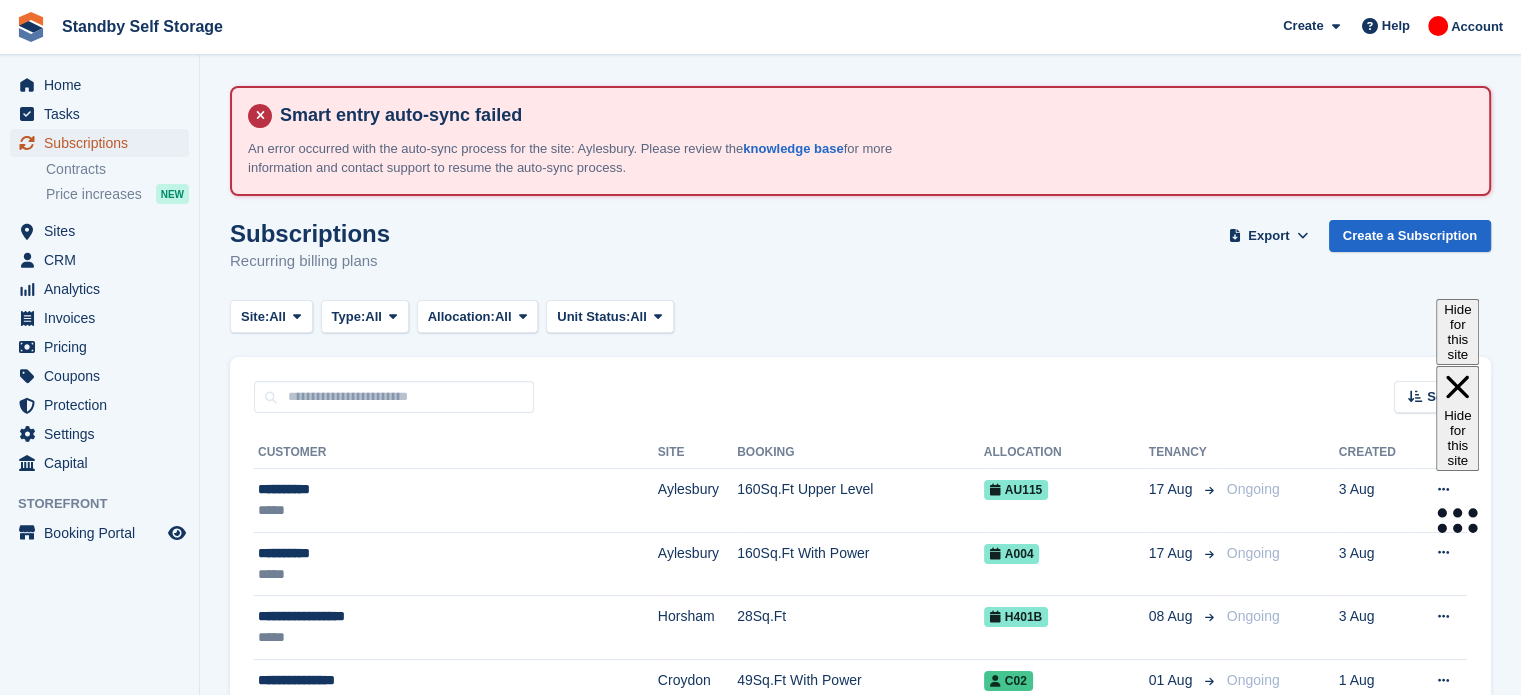 drag, startPoint x: 0, startPoint y: 0, endPoint x: 116, endPoint y: 144, distance: 184.91078 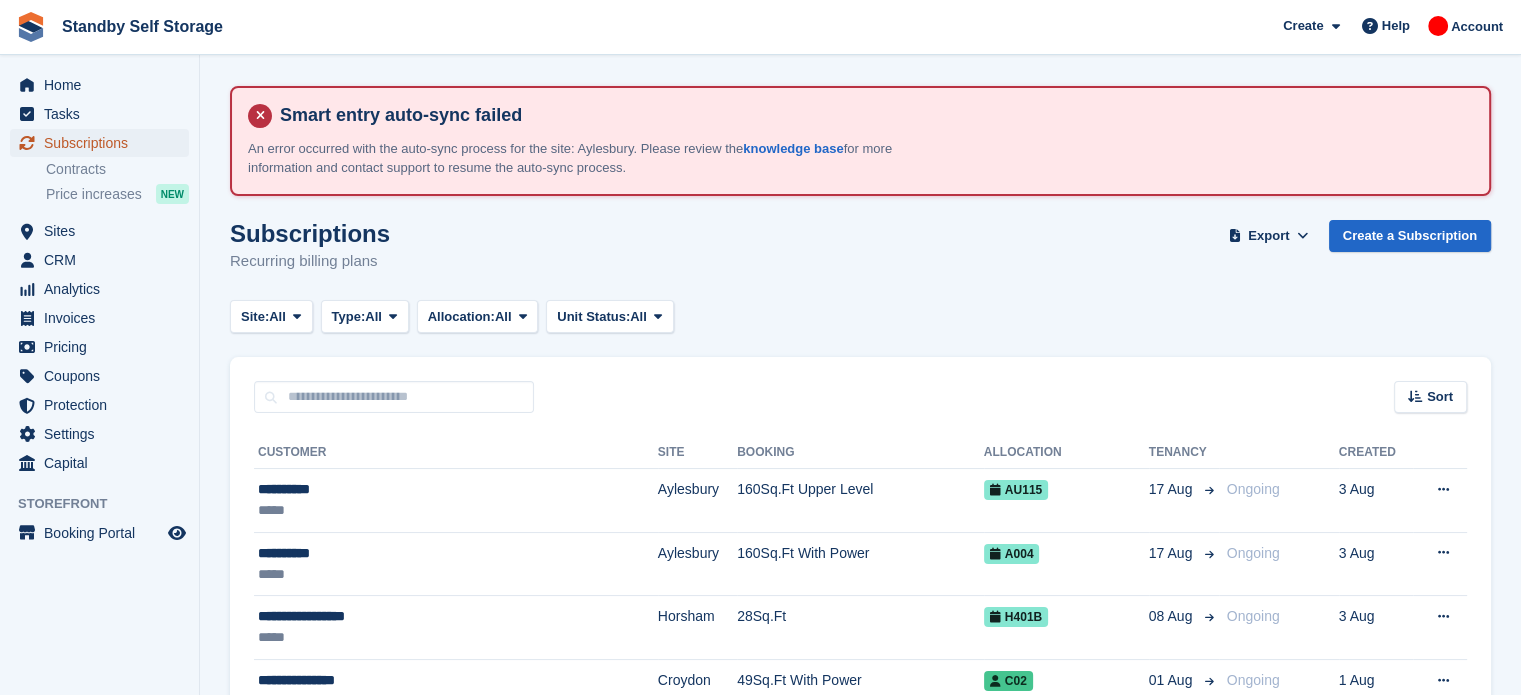 click on "Subscriptions" at bounding box center (104, 143) 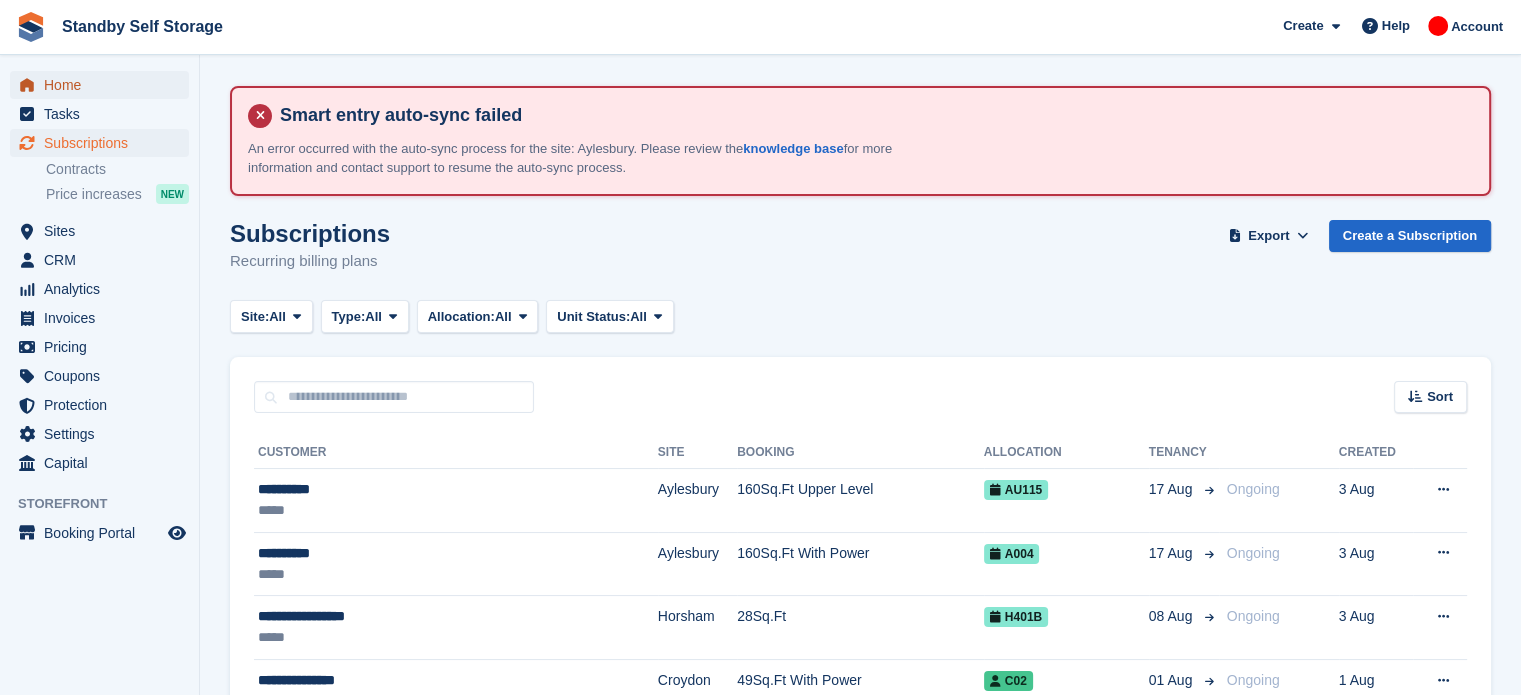 click on "Home" at bounding box center [104, 85] 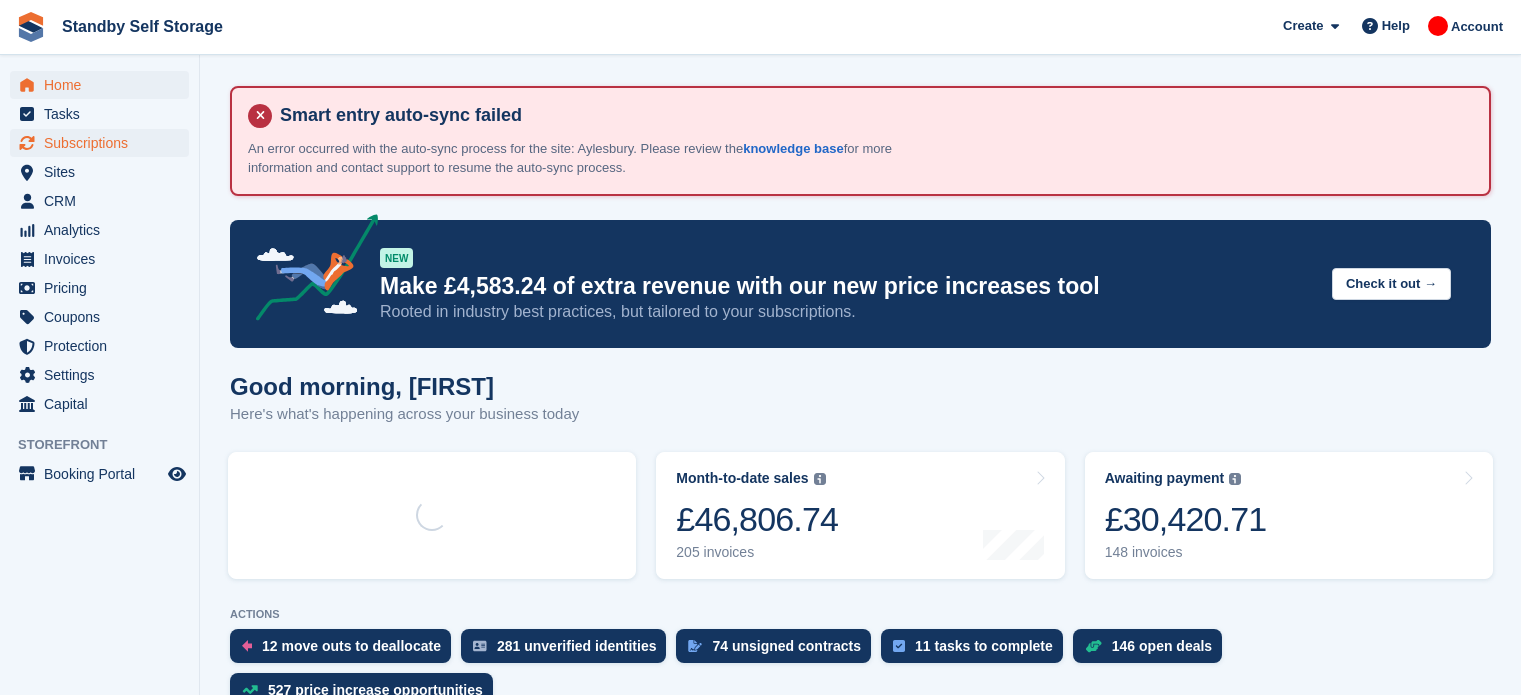 scroll, scrollTop: 0, scrollLeft: 0, axis: both 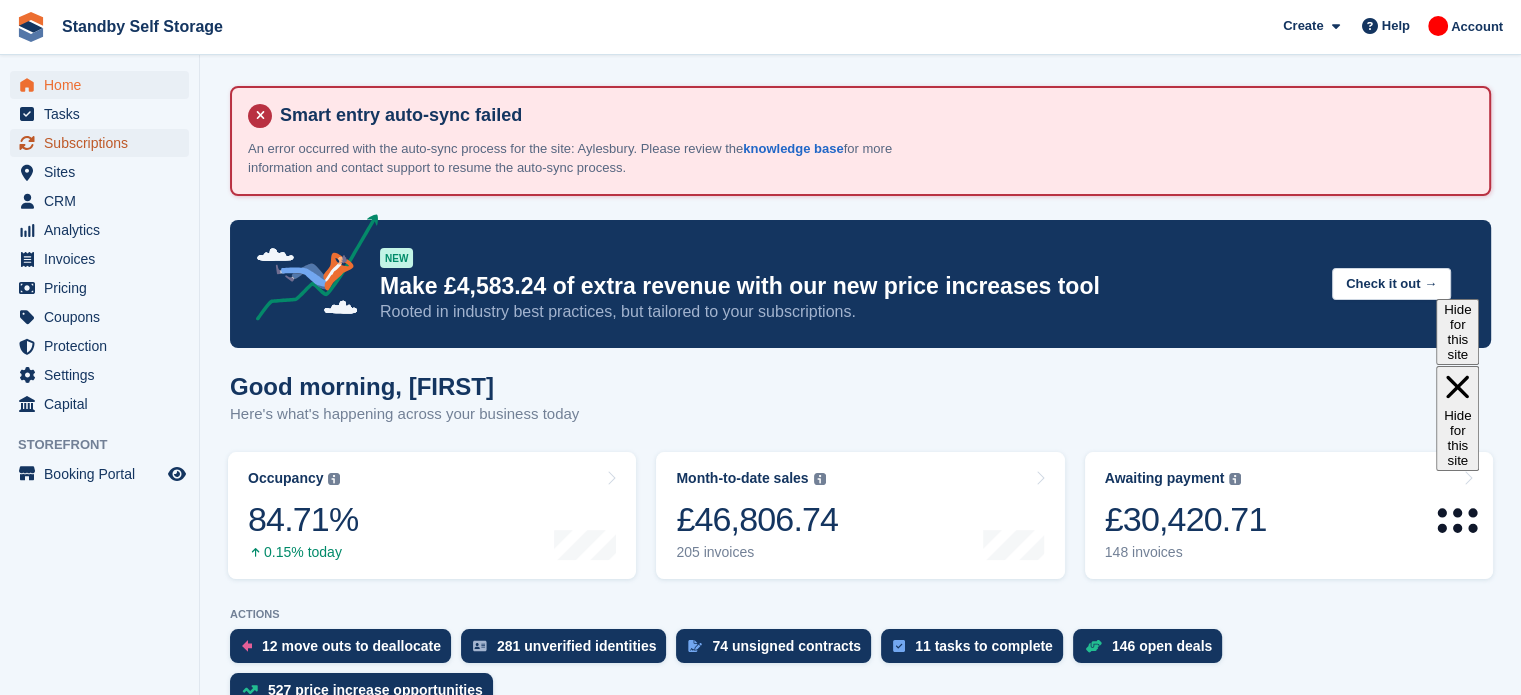 click on "Subscriptions" at bounding box center [104, 143] 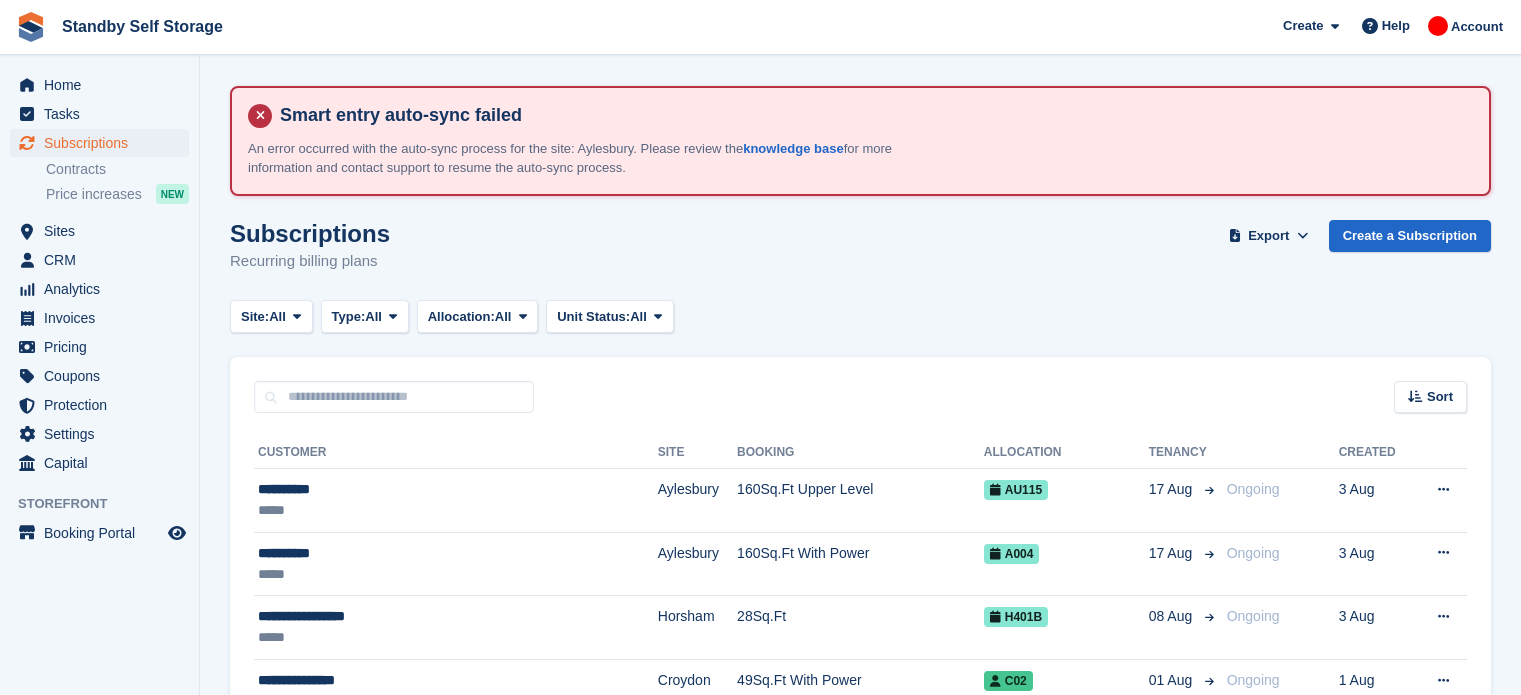 scroll, scrollTop: 0, scrollLeft: 0, axis: both 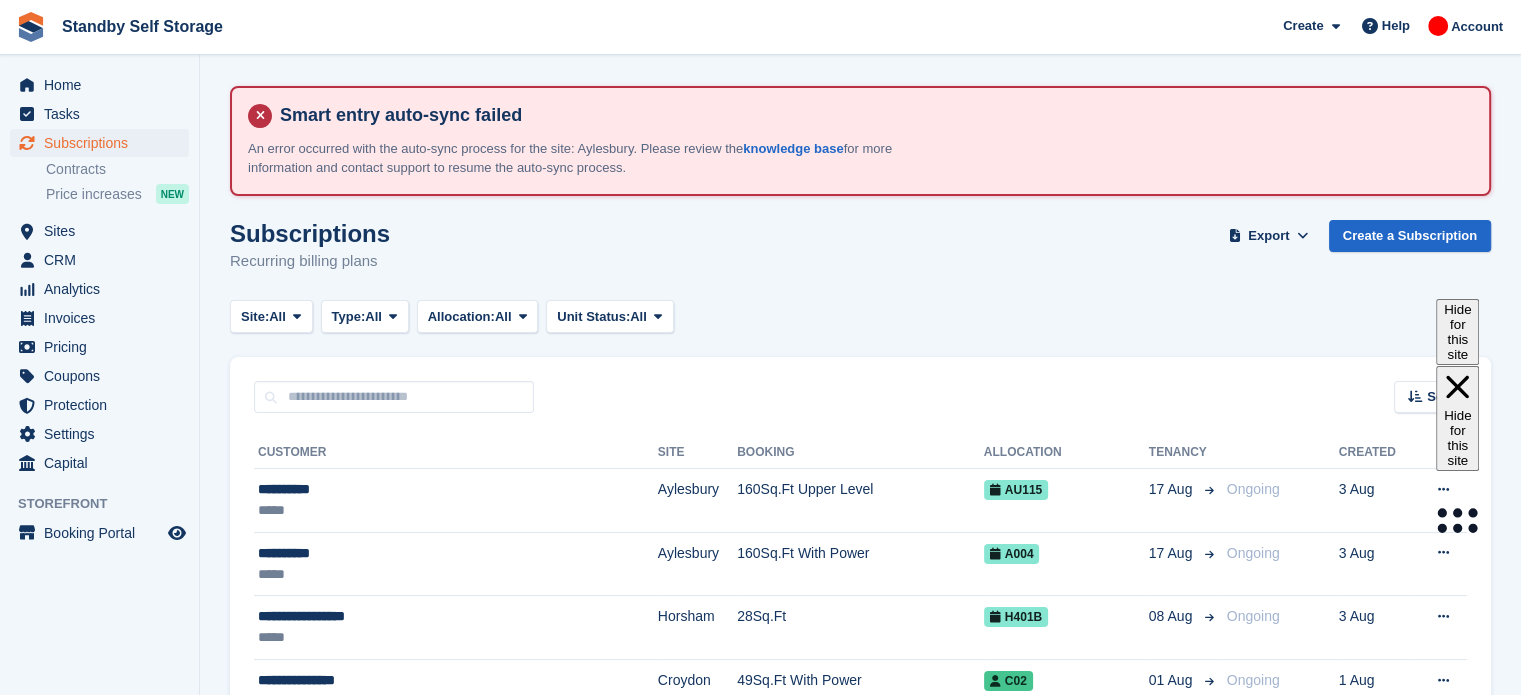 click on "Subscriptions
Recurring billing plans
Export
Export Subscriptions
Export a CSV of all Subscriptions which match the current filters.
Please allow time for large exports.
Start Export
Create a Subscription" at bounding box center [860, 258] 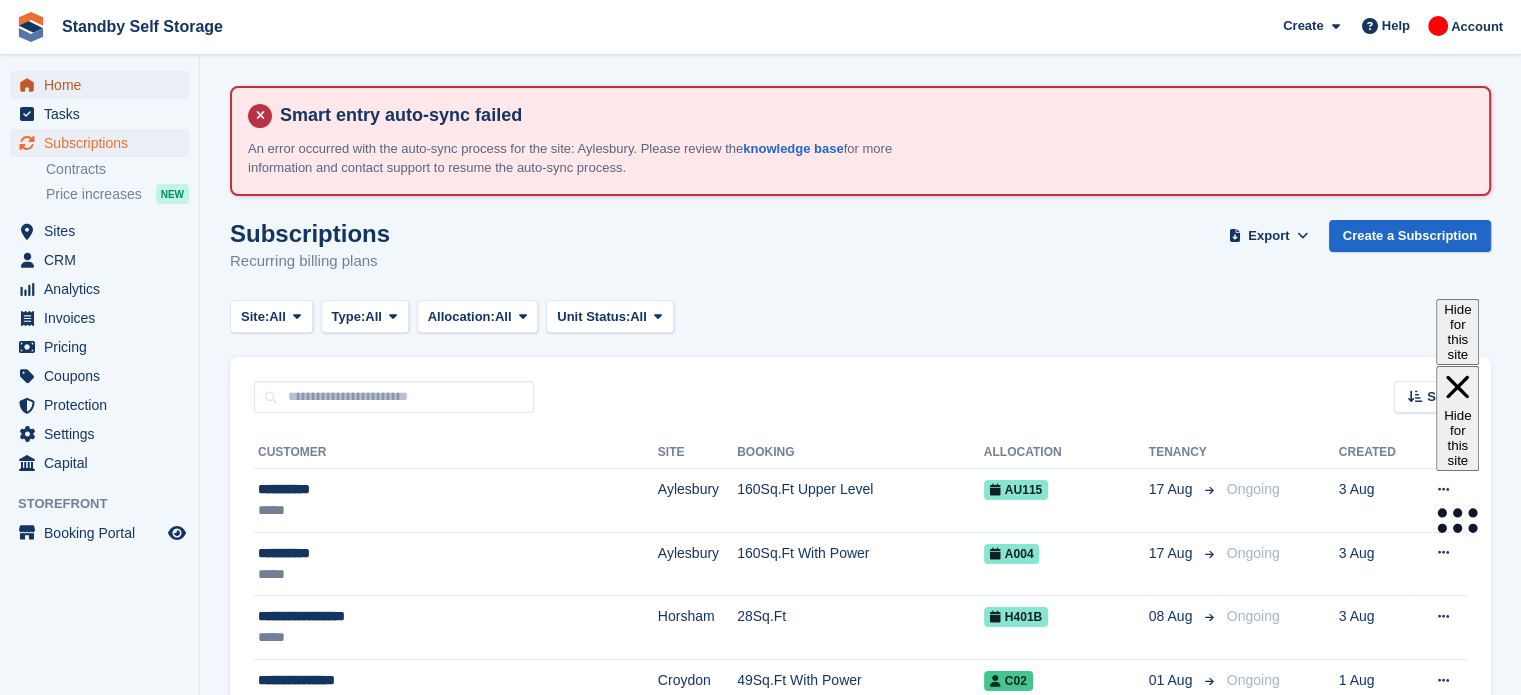 click on "Home" at bounding box center [104, 85] 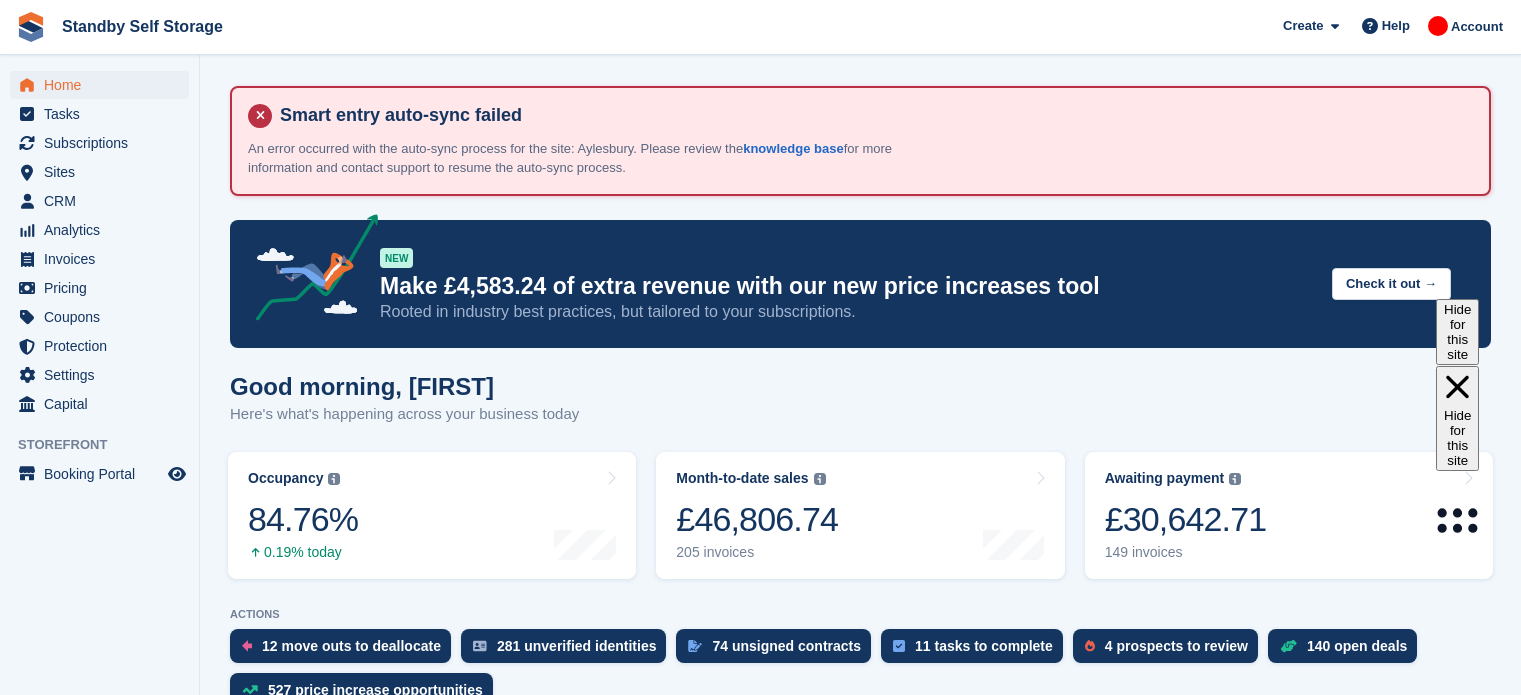 scroll, scrollTop: 0, scrollLeft: 0, axis: both 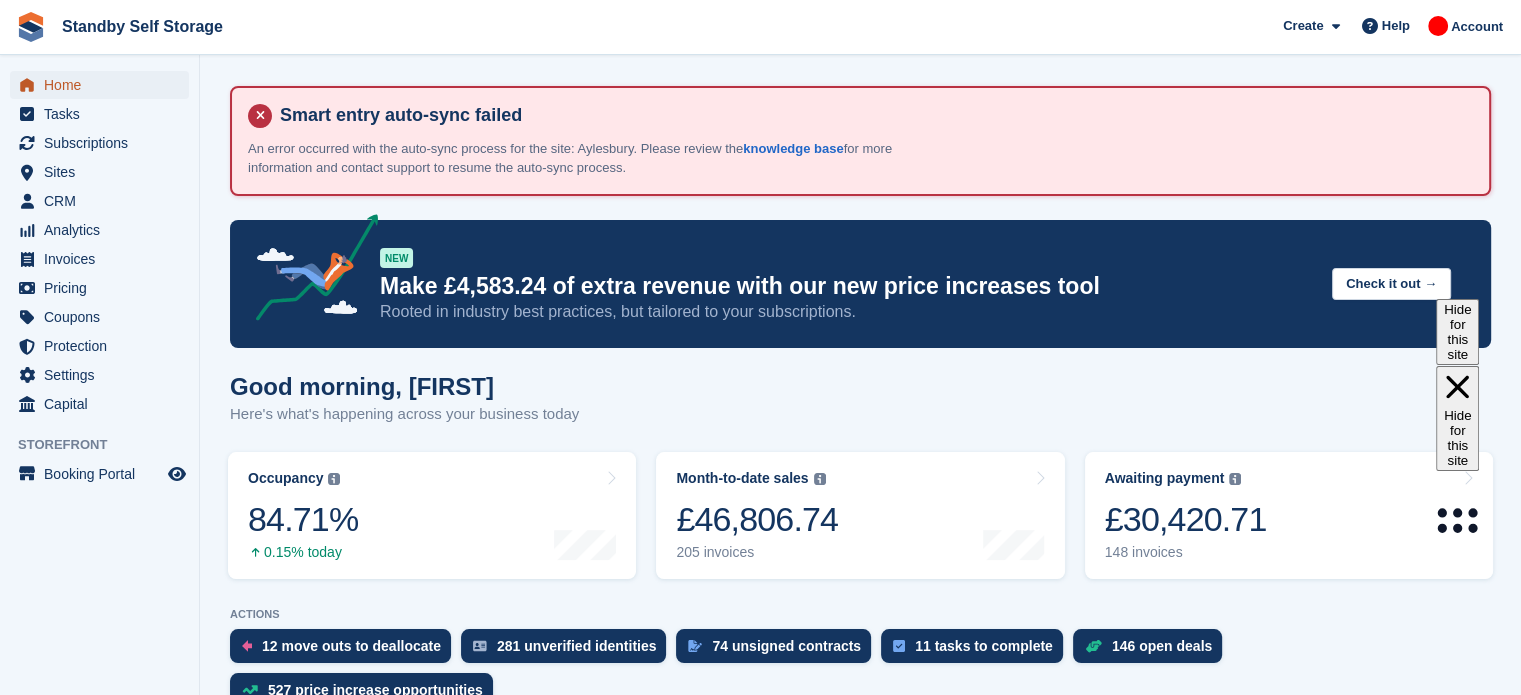 click on "Home" at bounding box center (104, 85) 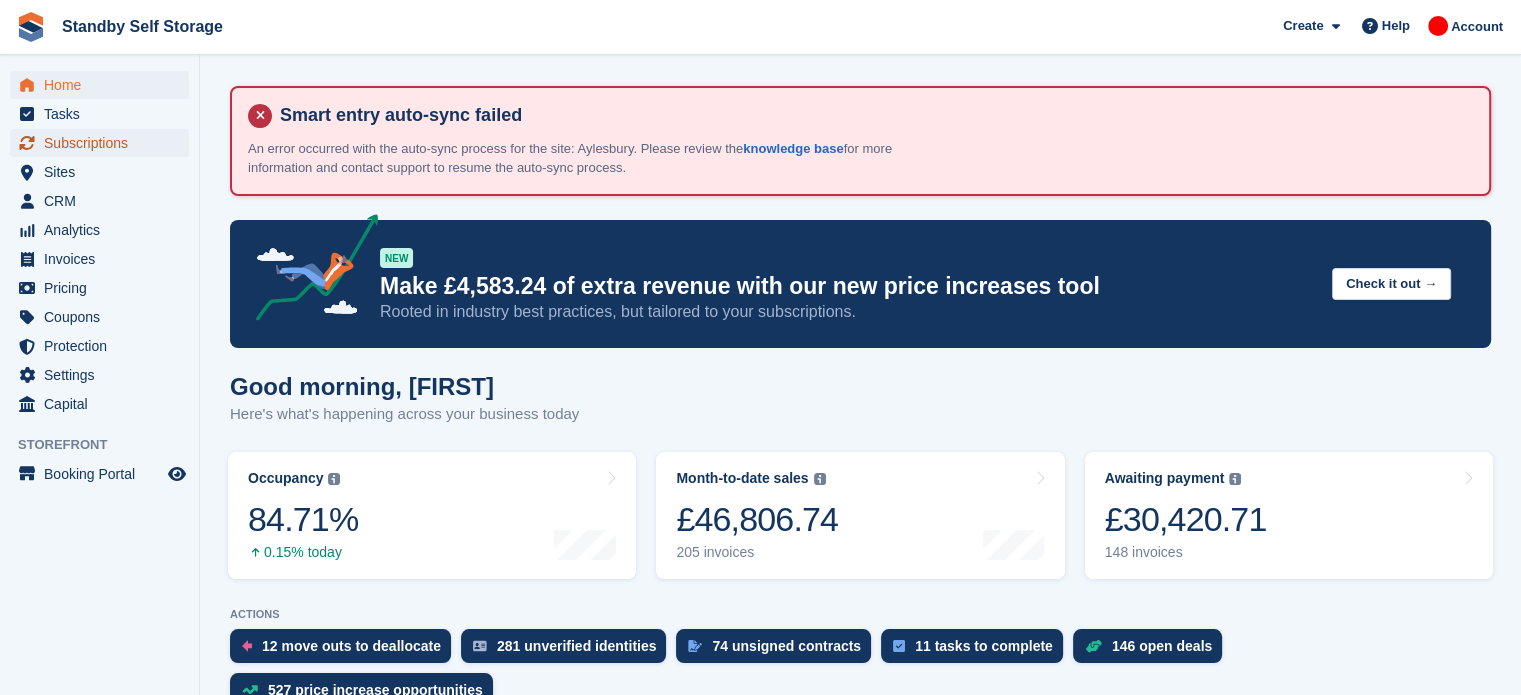 click on "Subscriptions" at bounding box center (104, 143) 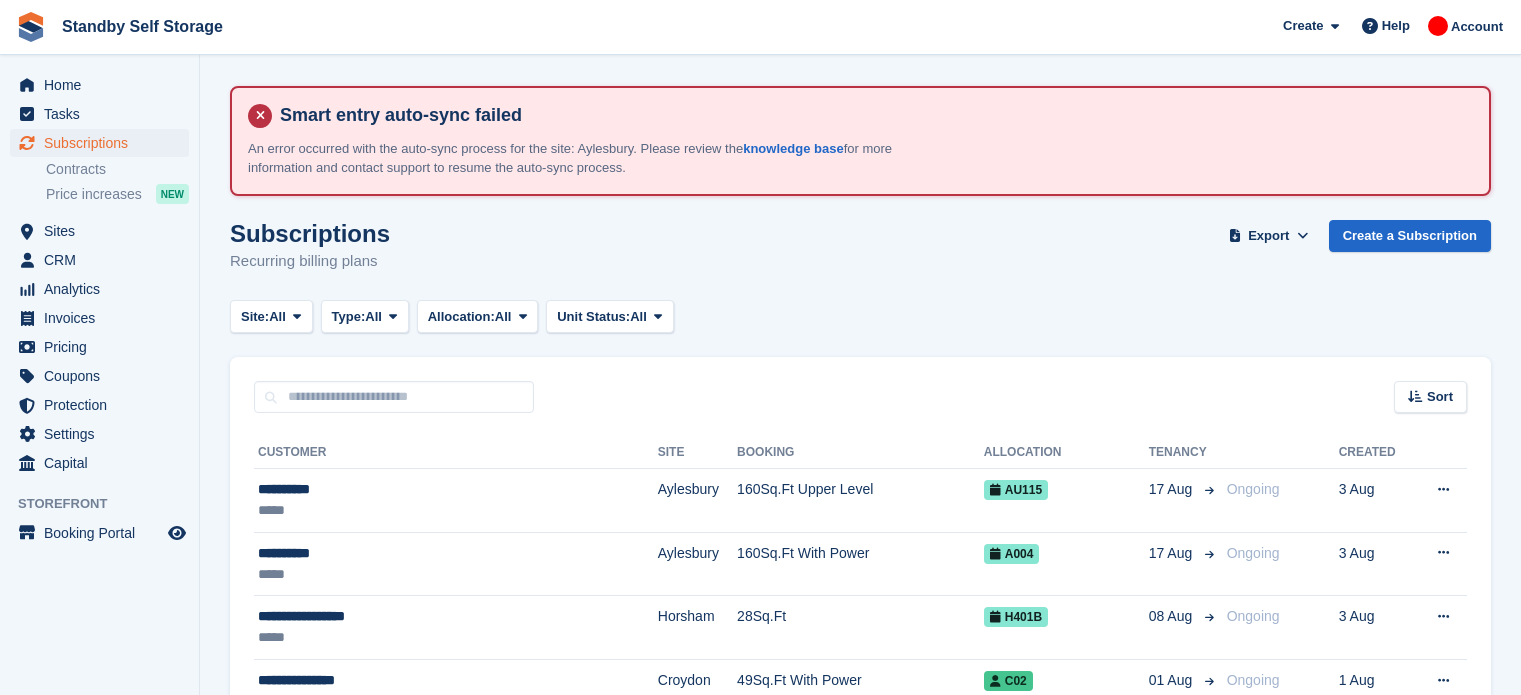 scroll, scrollTop: 0, scrollLeft: 0, axis: both 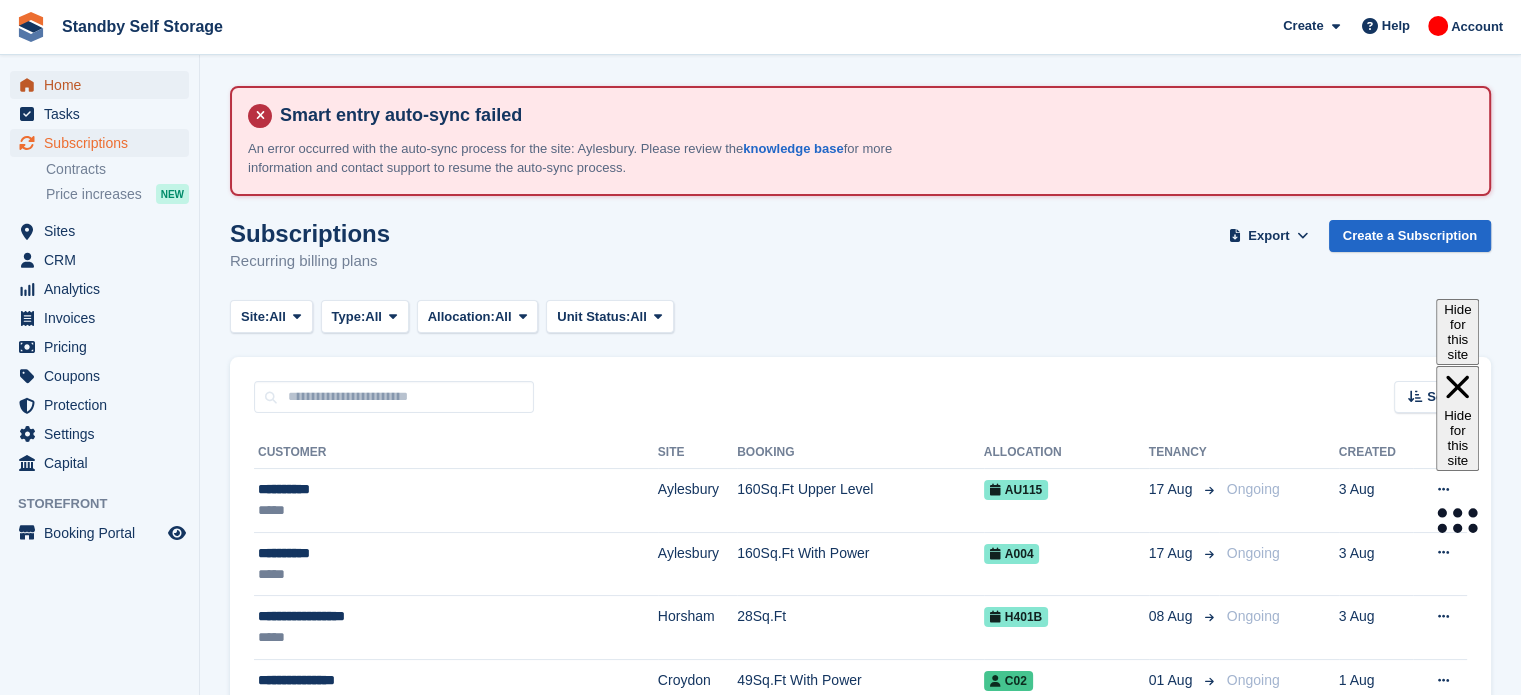 click on "Home" at bounding box center [104, 85] 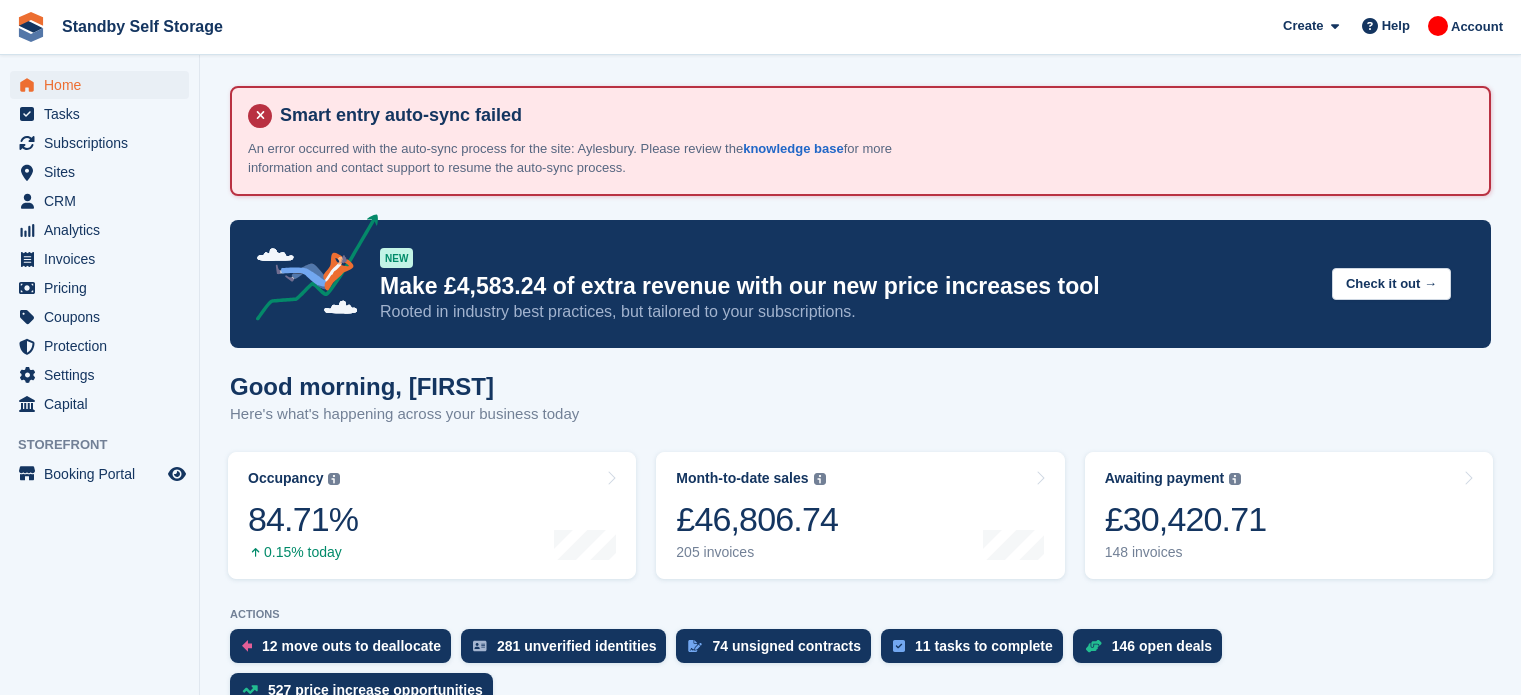 scroll, scrollTop: 0, scrollLeft: 0, axis: both 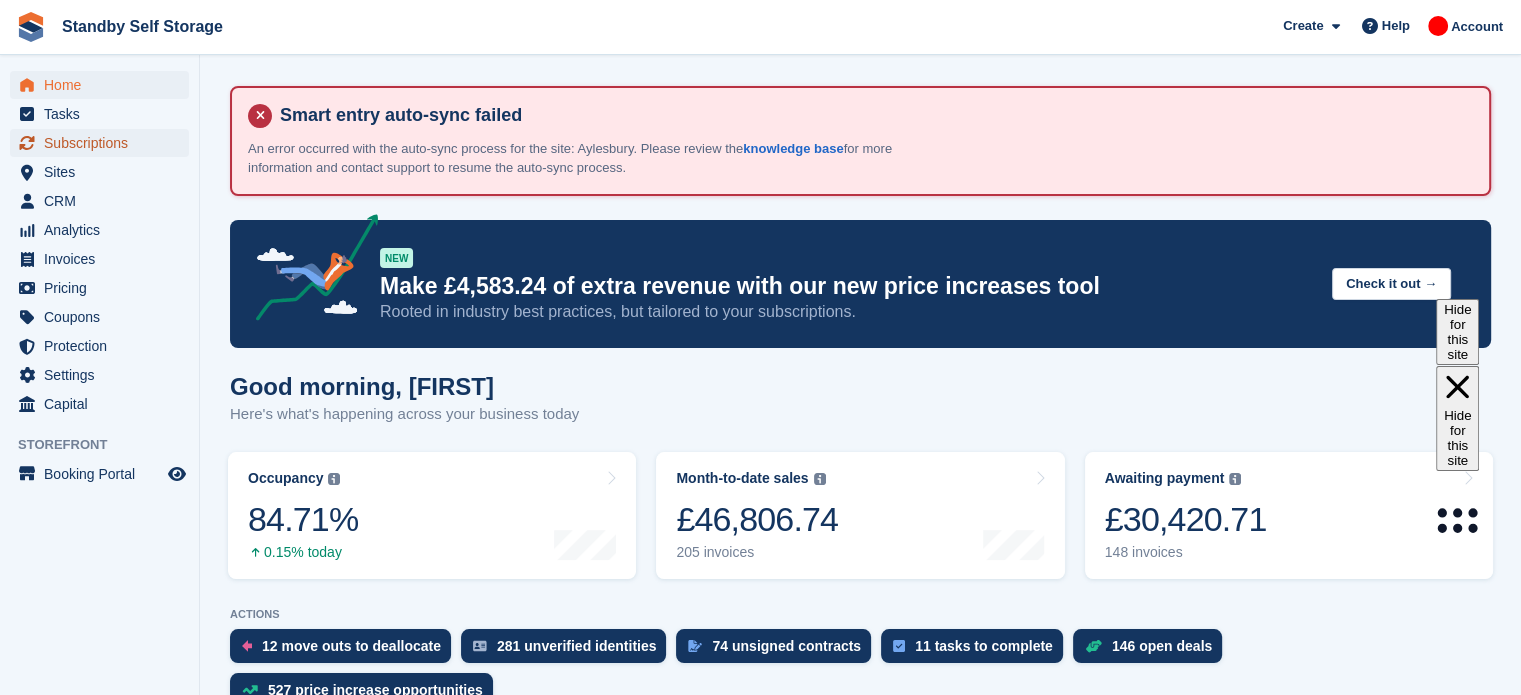 click on "Subscriptions" at bounding box center (104, 143) 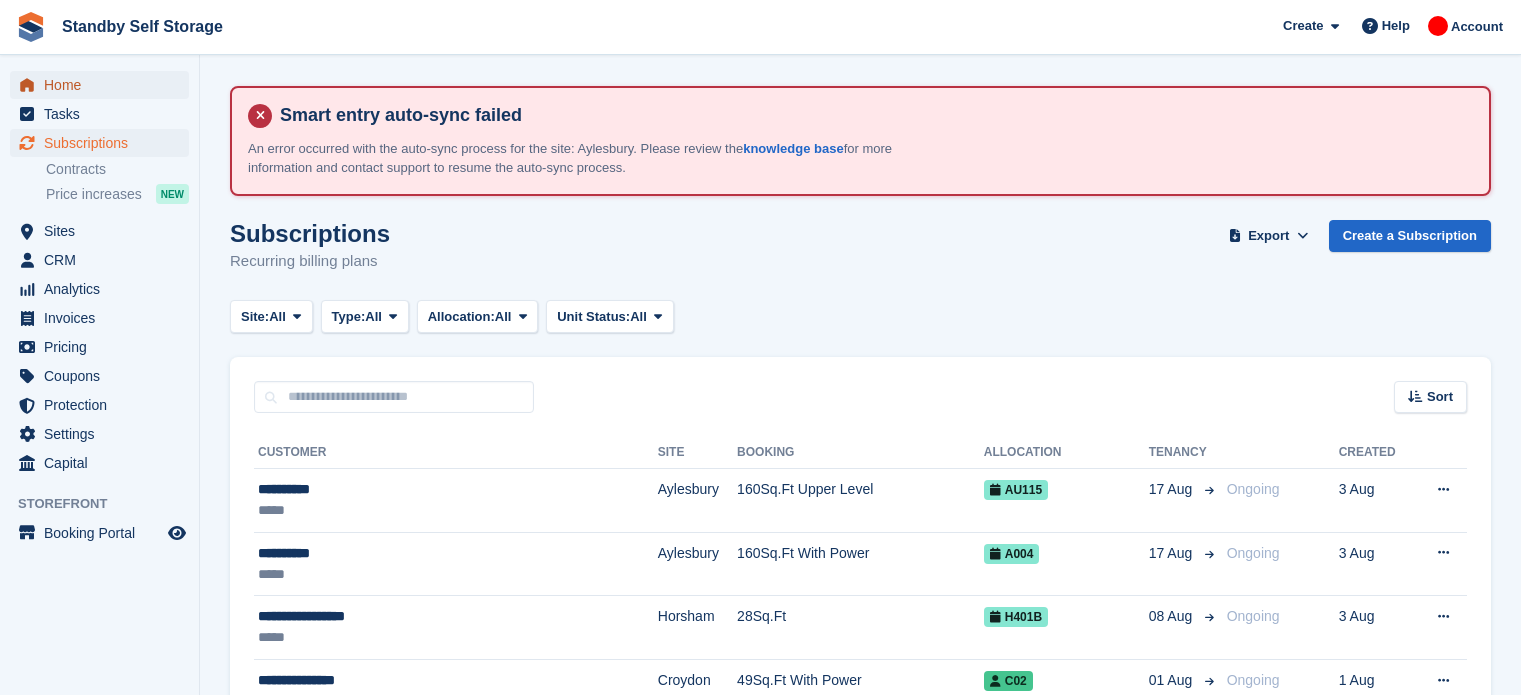 scroll, scrollTop: 0, scrollLeft: 0, axis: both 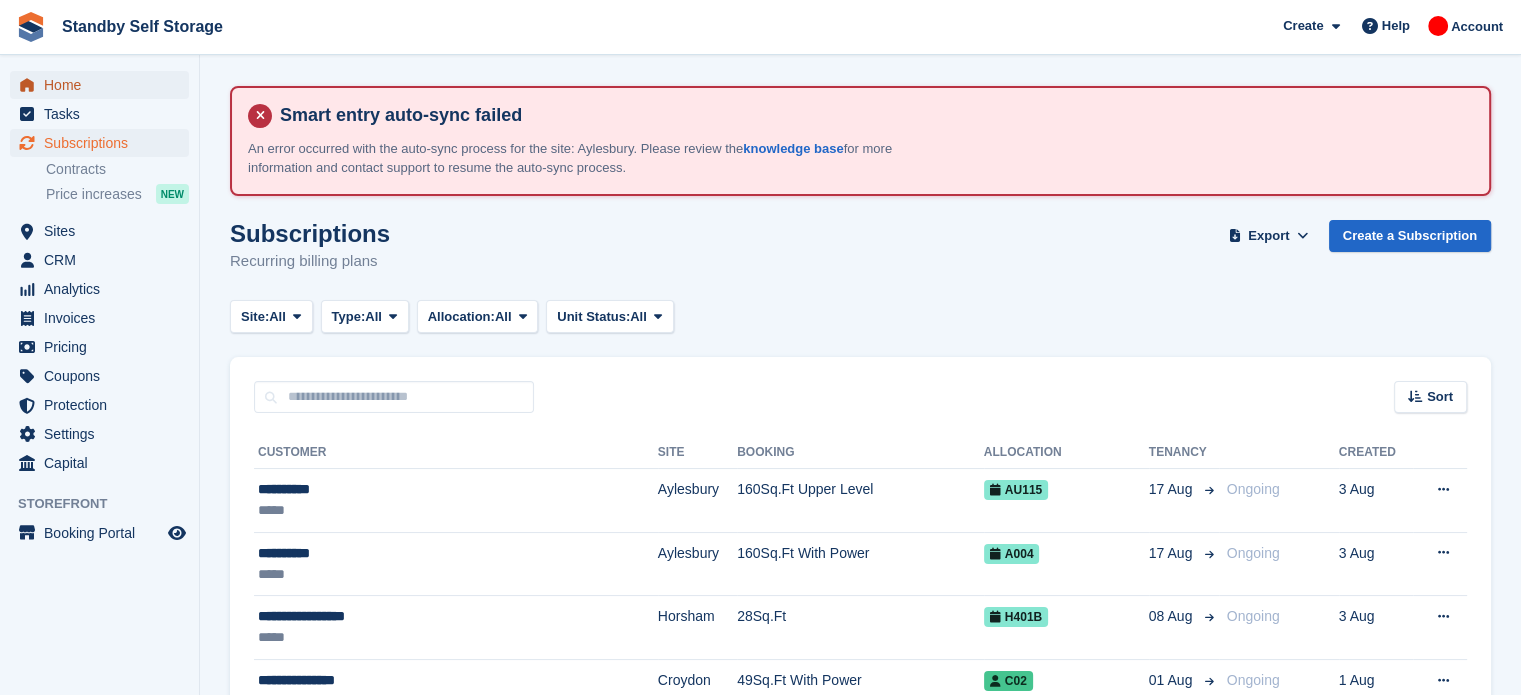 click on "Home" at bounding box center (104, 85) 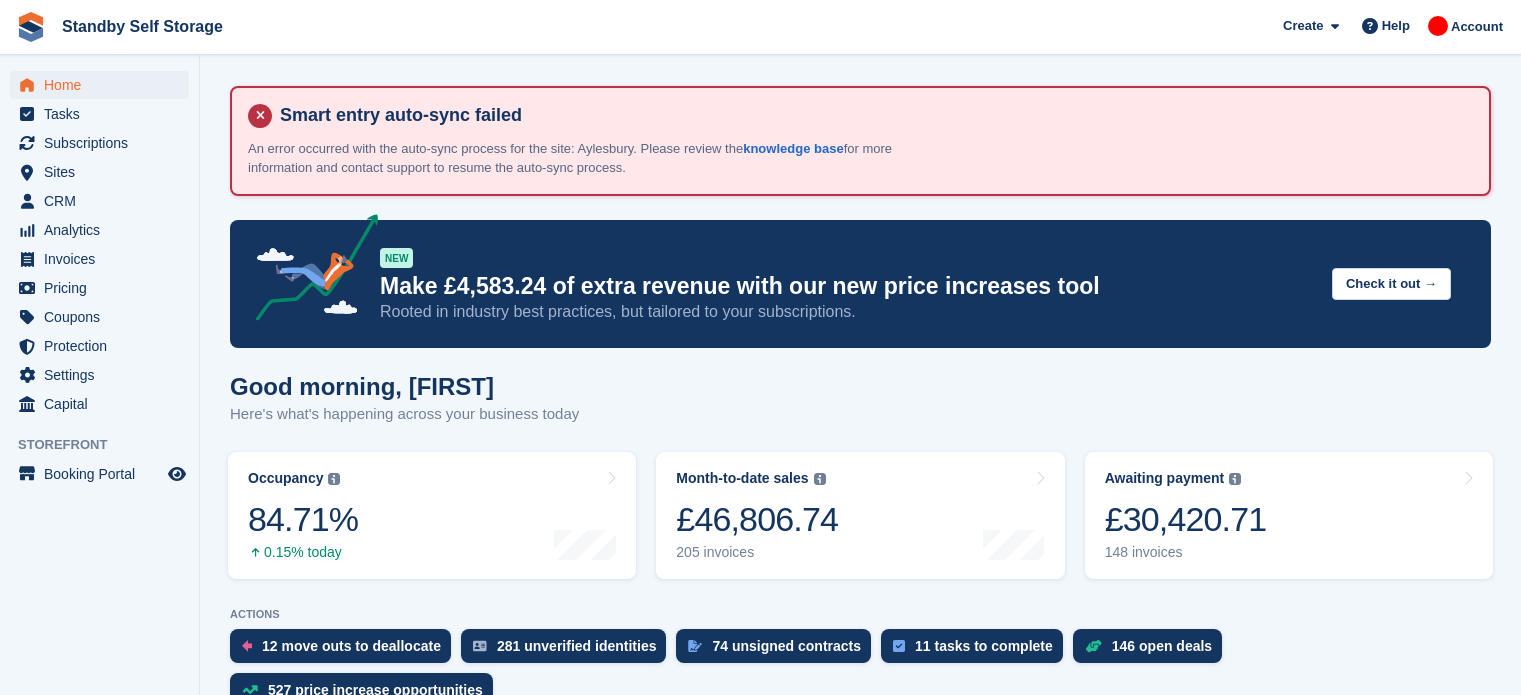 scroll, scrollTop: 0, scrollLeft: 0, axis: both 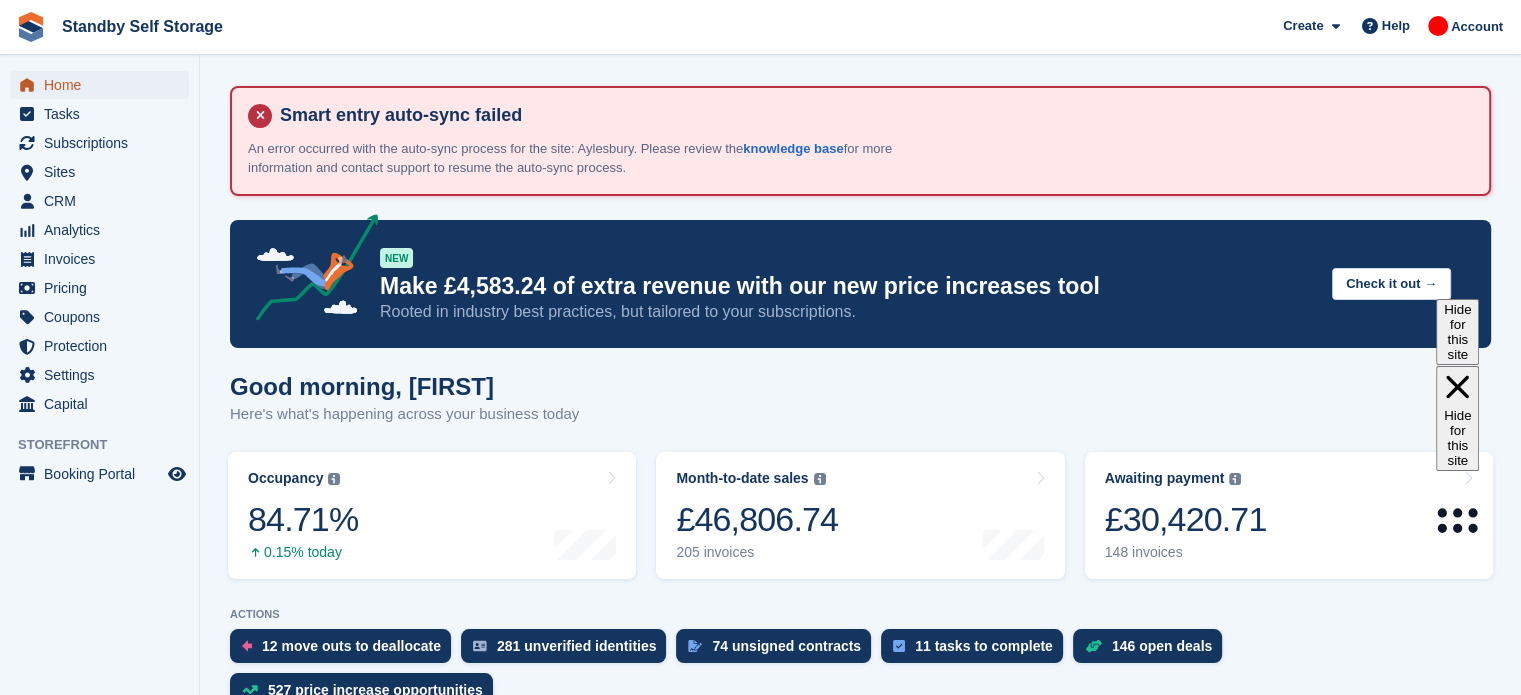 click on "Home" at bounding box center [104, 85] 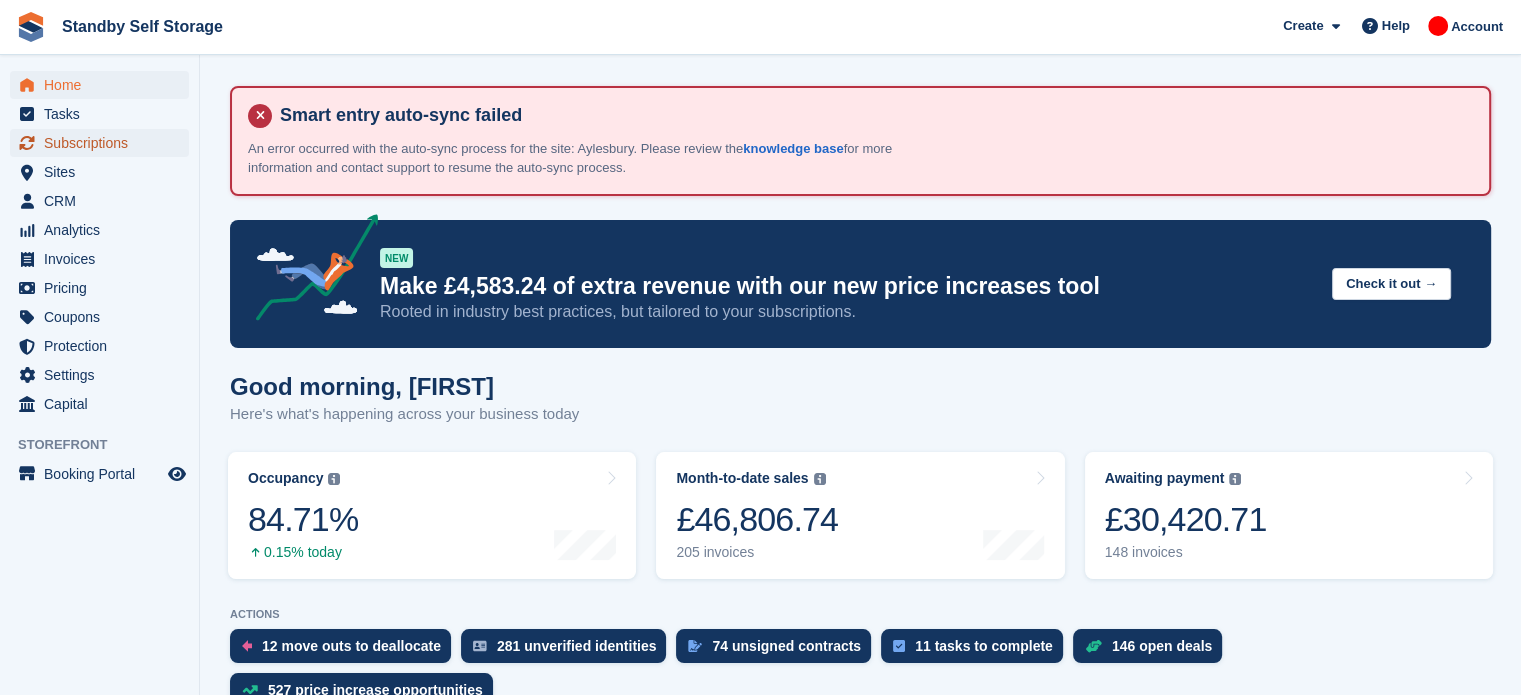click on "Subscriptions" at bounding box center (104, 143) 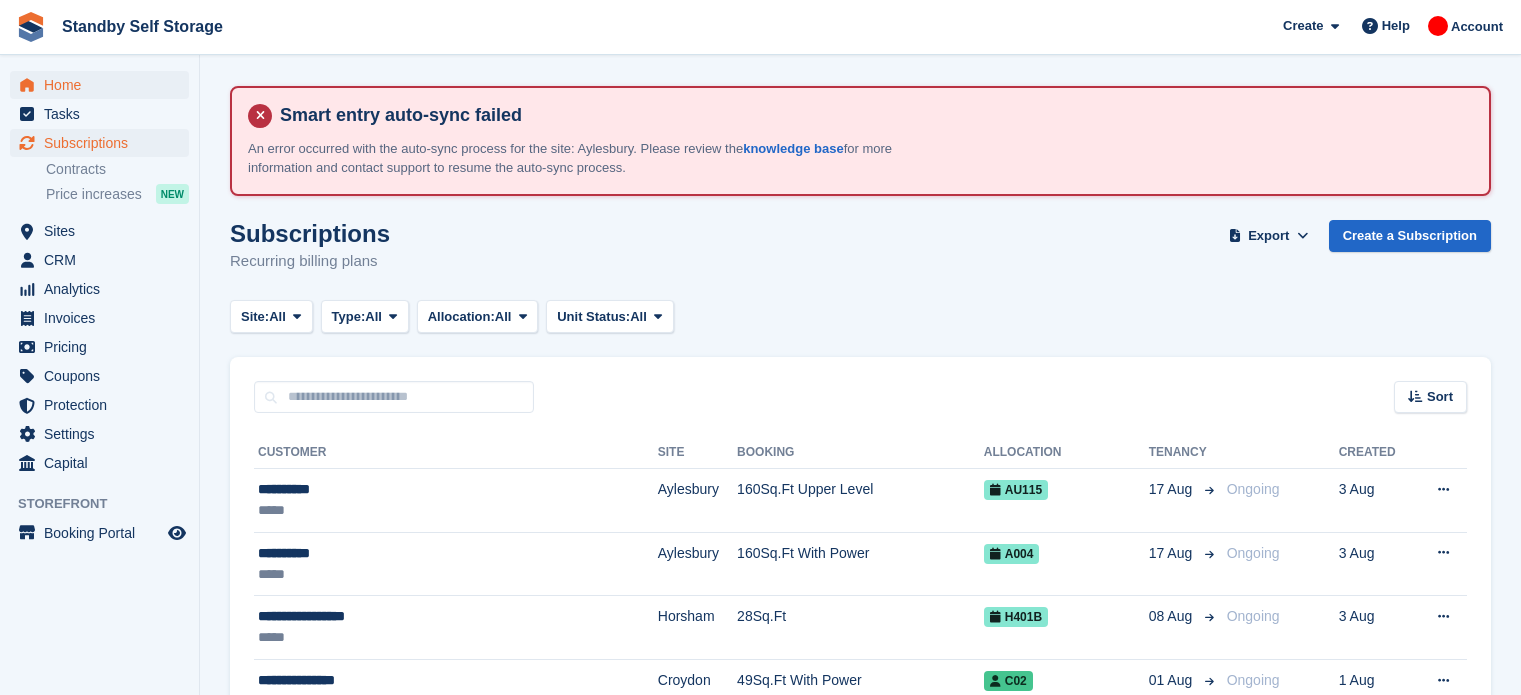 scroll, scrollTop: 0, scrollLeft: 0, axis: both 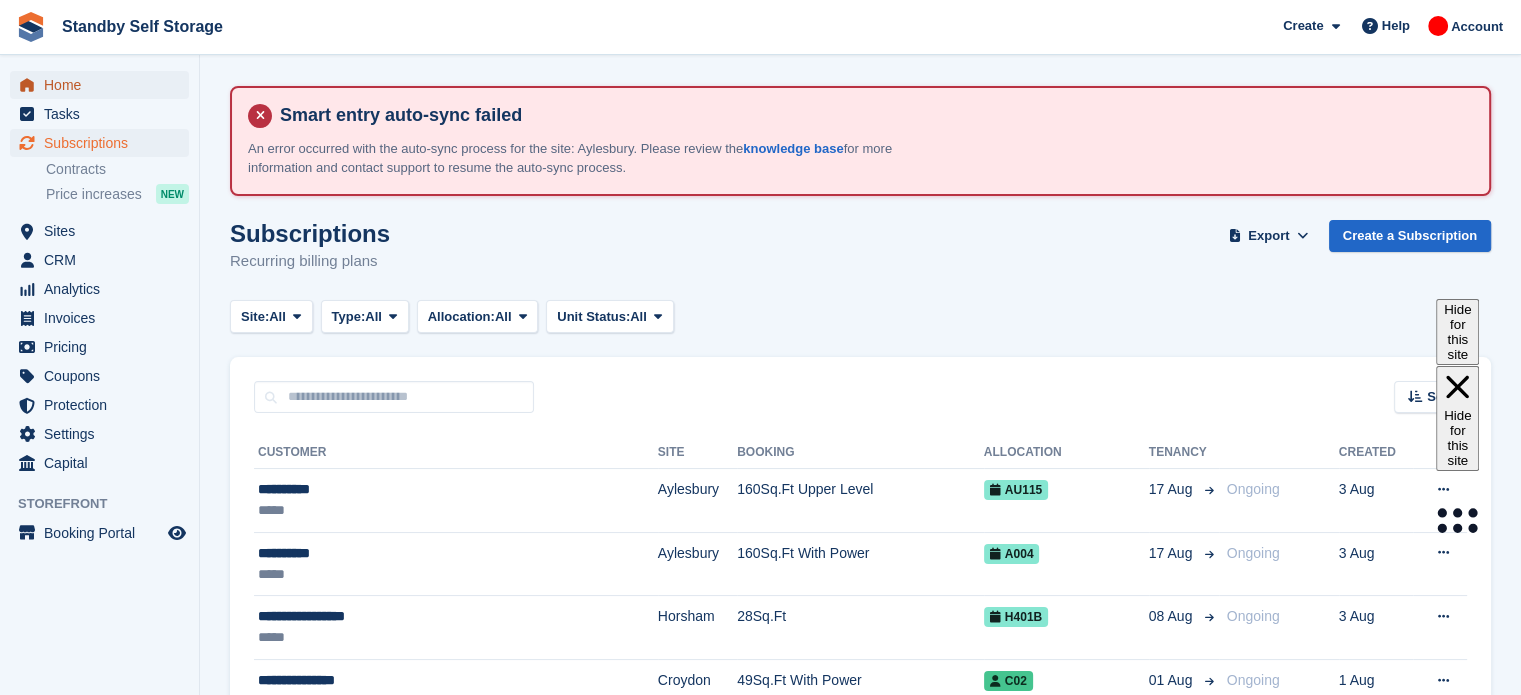 click on "Home" at bounding box center (104, 85) 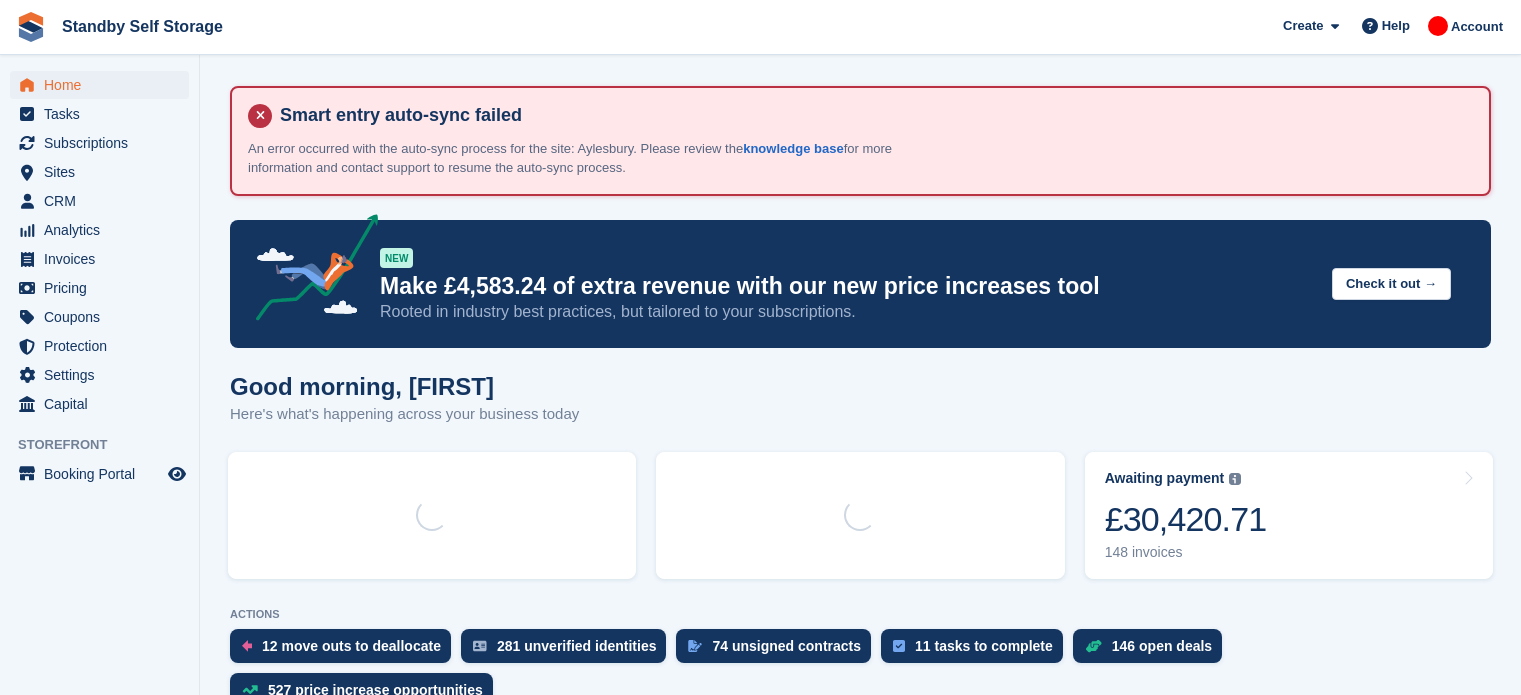scroll, scrollTop: 0, scrollLeft: 0, axis: both 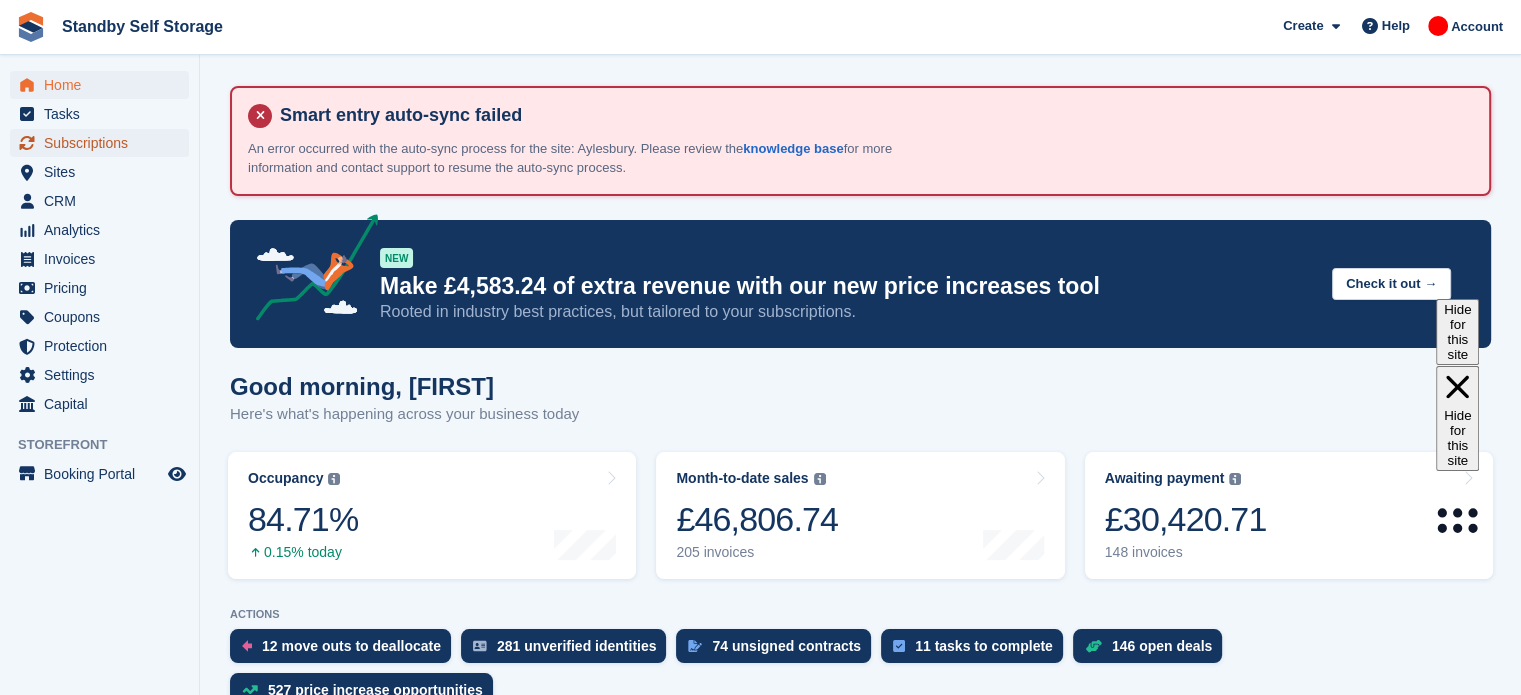 click on "Subscriptions" at bounding box center (104, 143) 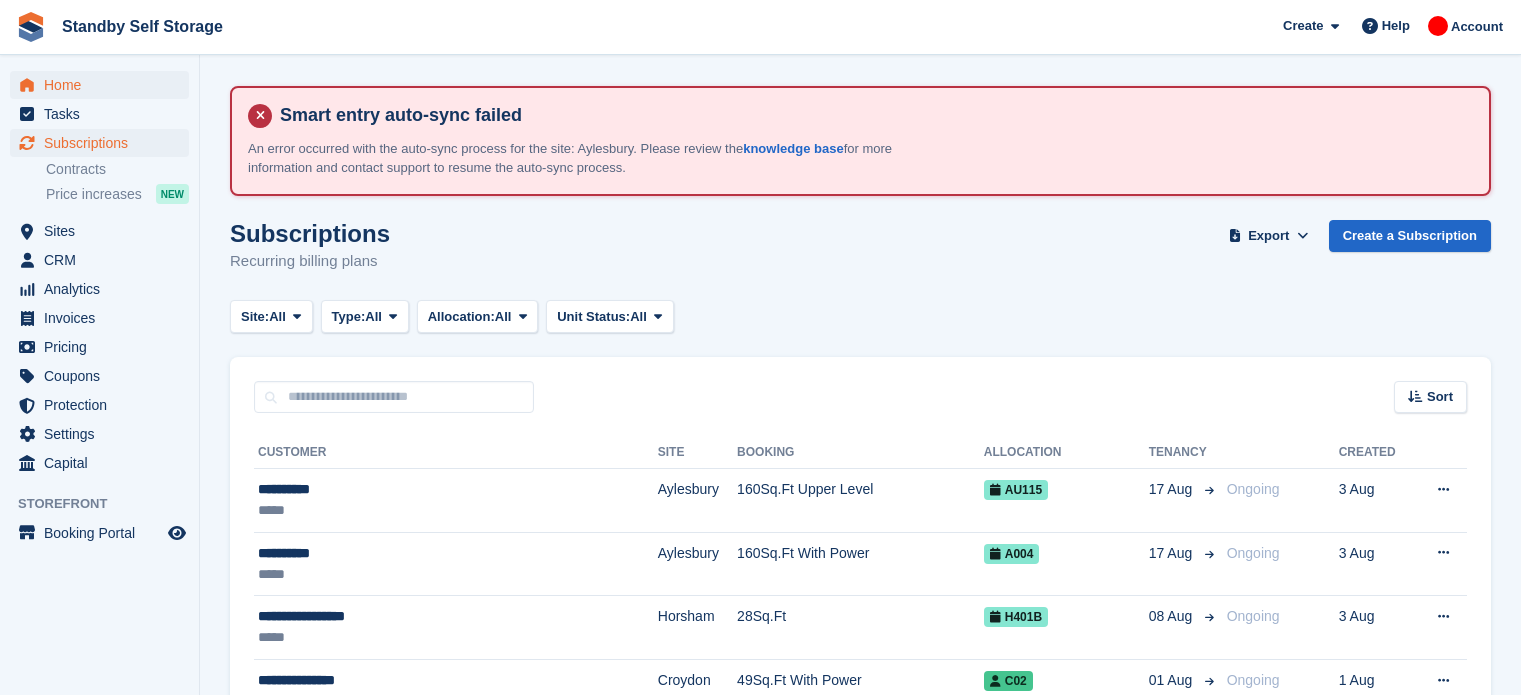 scroll, scrollTop: 0, scrollLeft: 0, axis: both 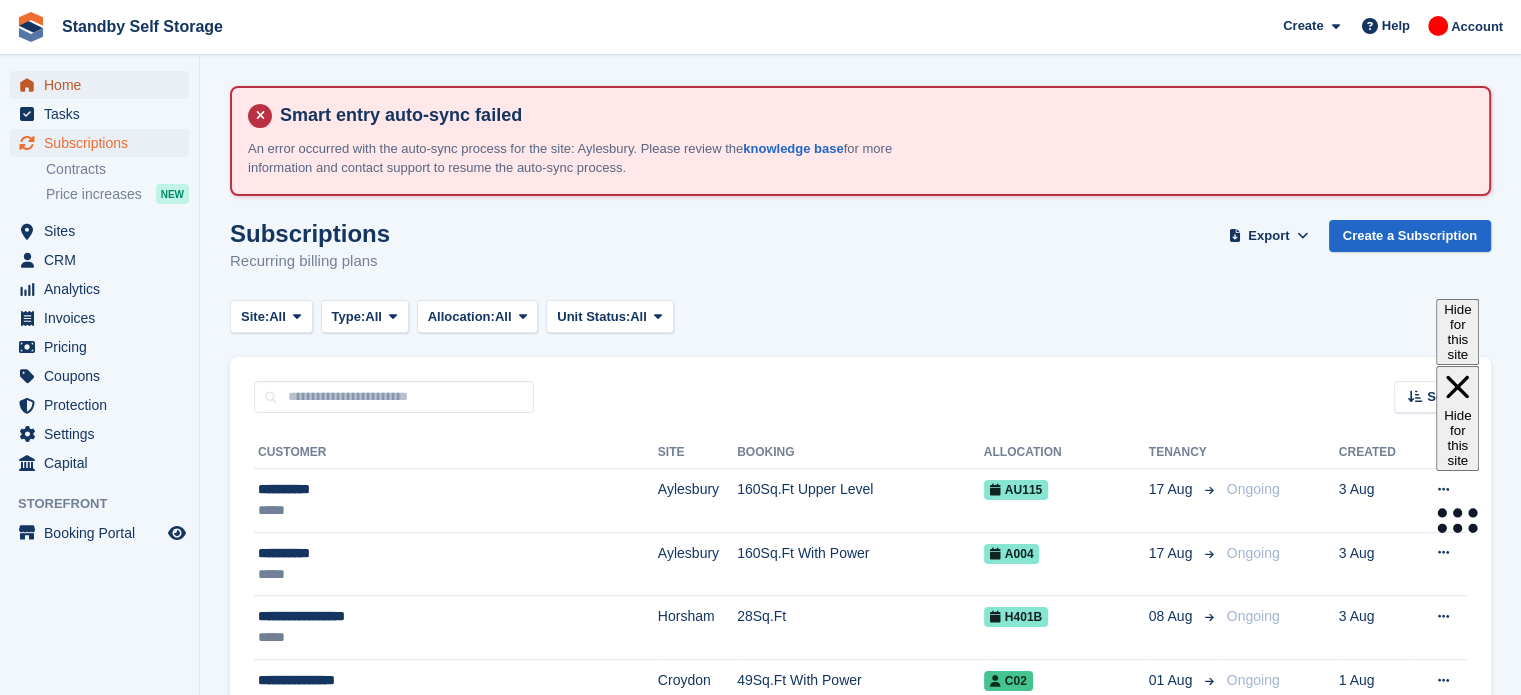 click on "Home" at bounding box center (104, 85) 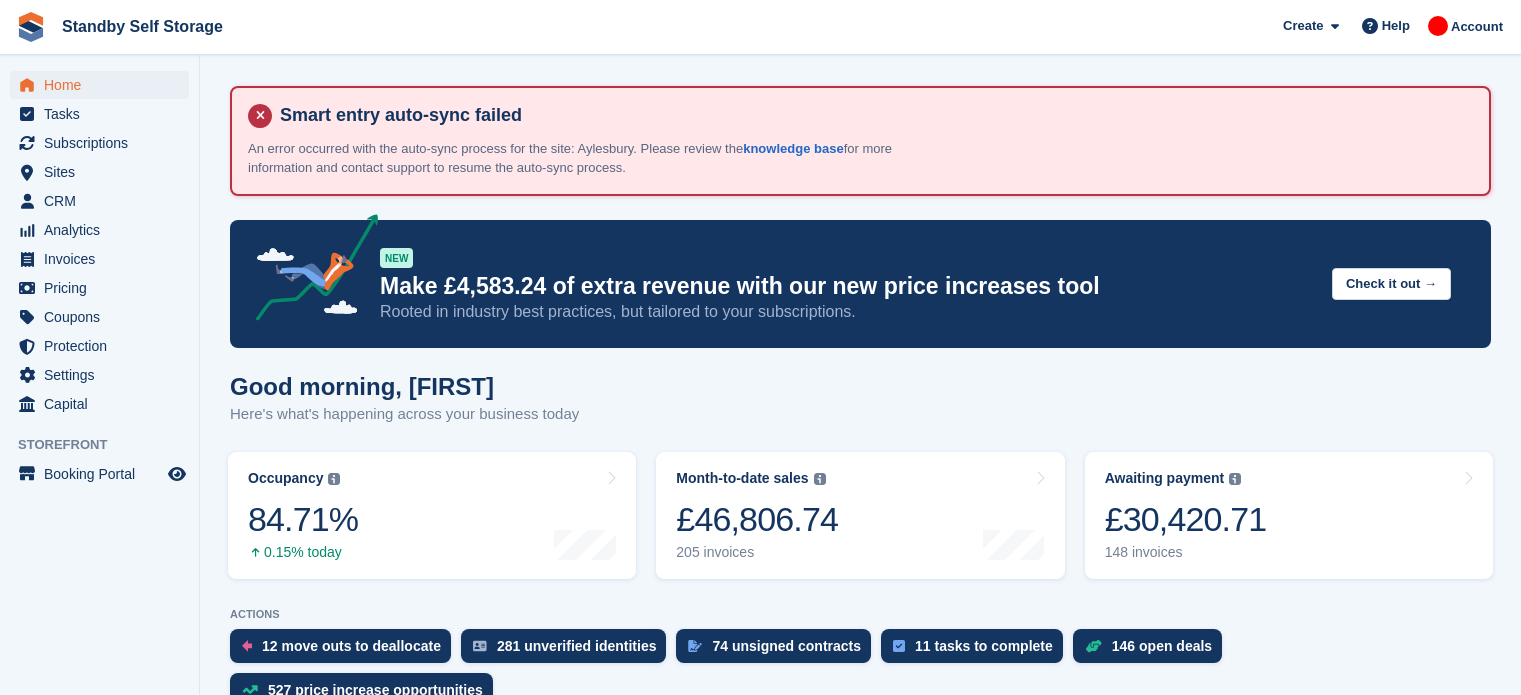 scroll, scrollTop: 0, scrollLeft: 0, axis: both 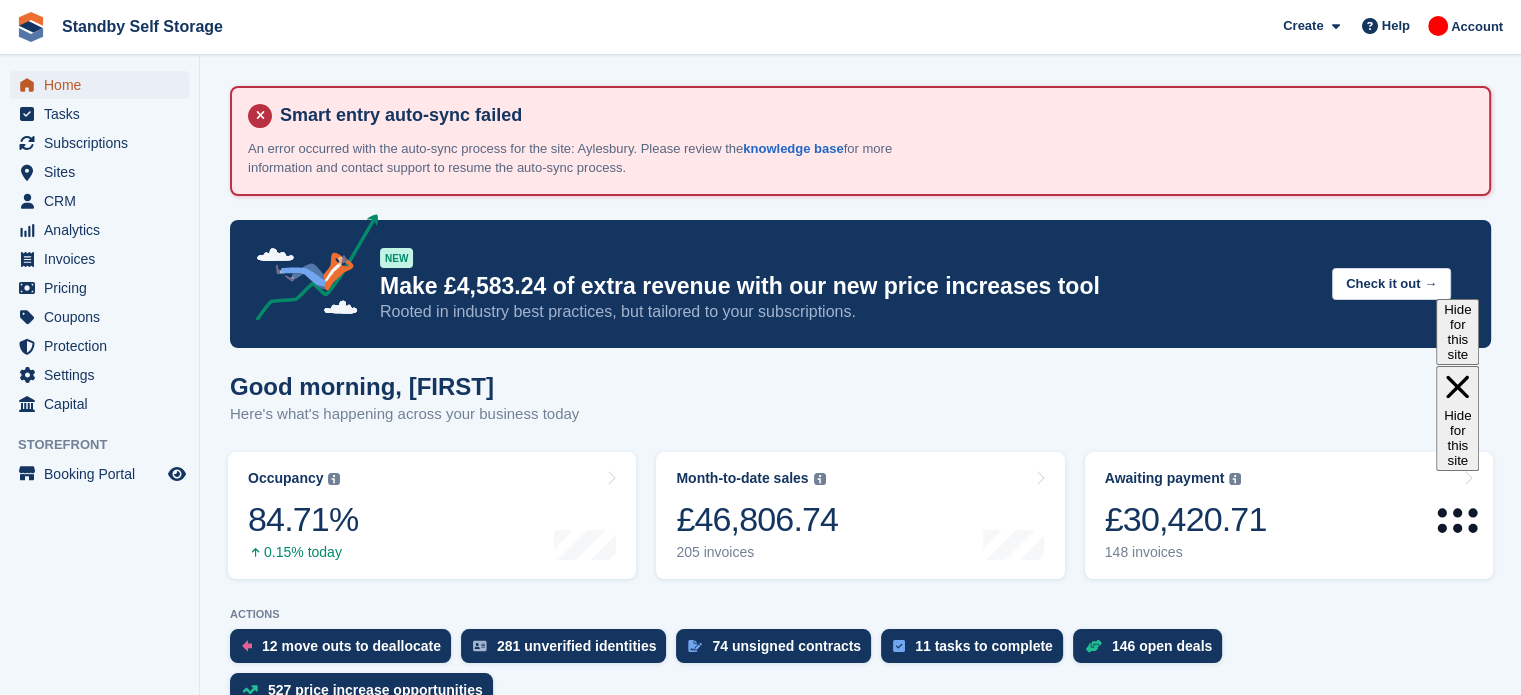 click on "Home" at bounding box center [104, 85] 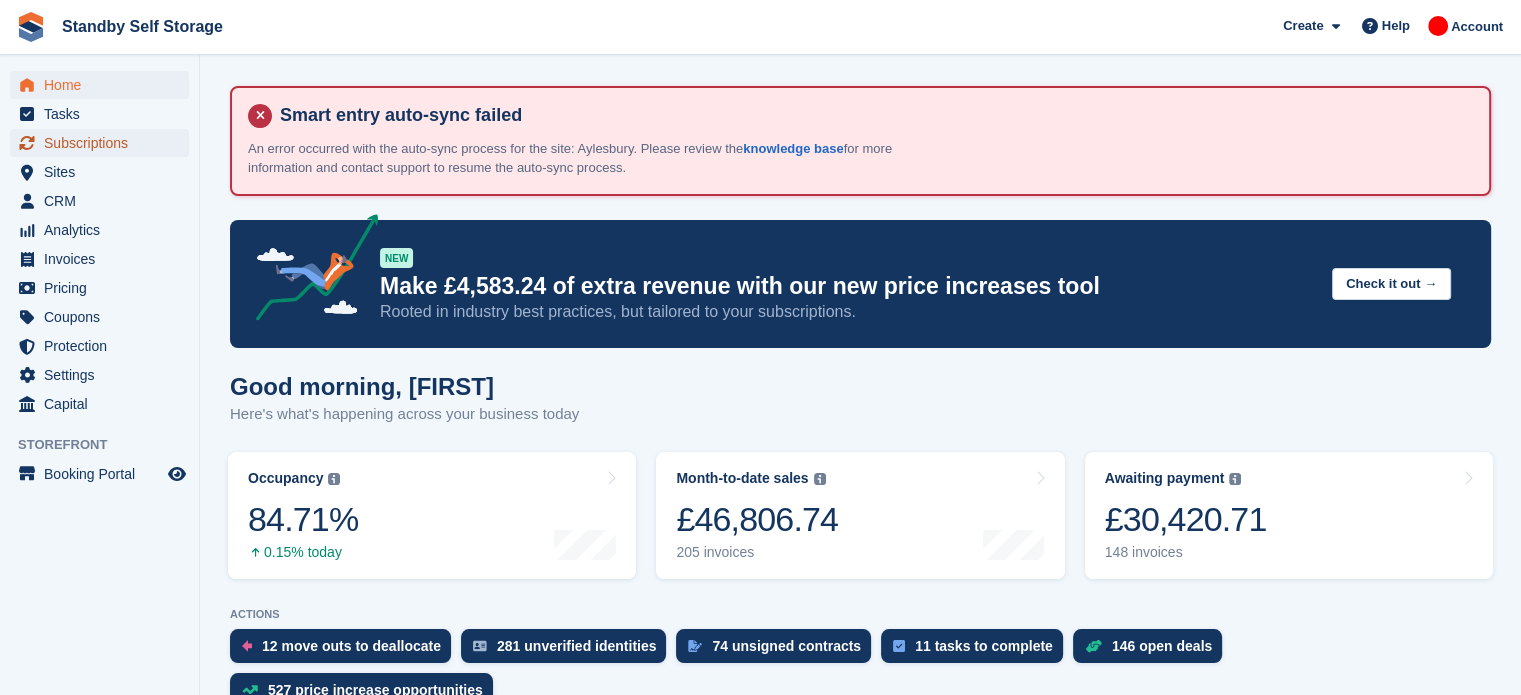 click on "Subscriptions" at bounding box center [104, 143] 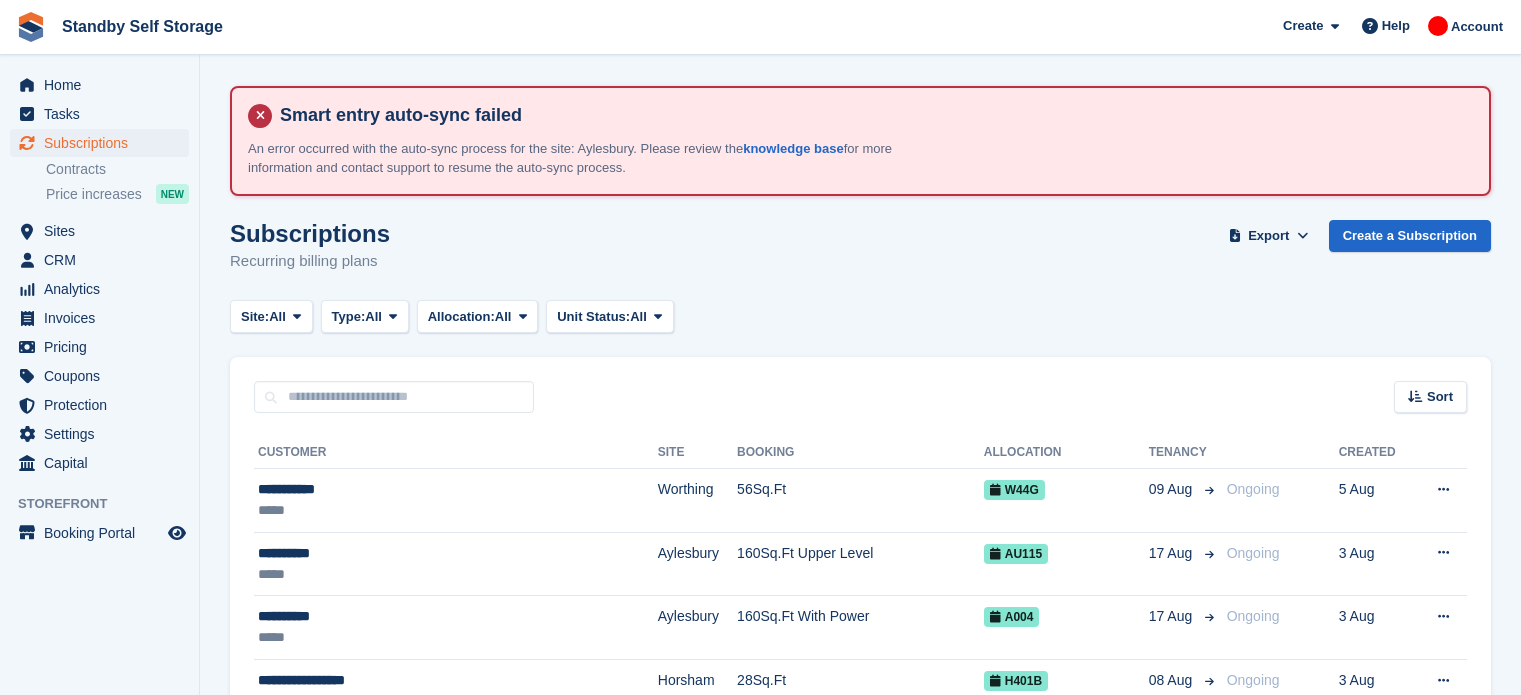 scroll, scrollTop: 0, scrollLeft: 0, axis: both 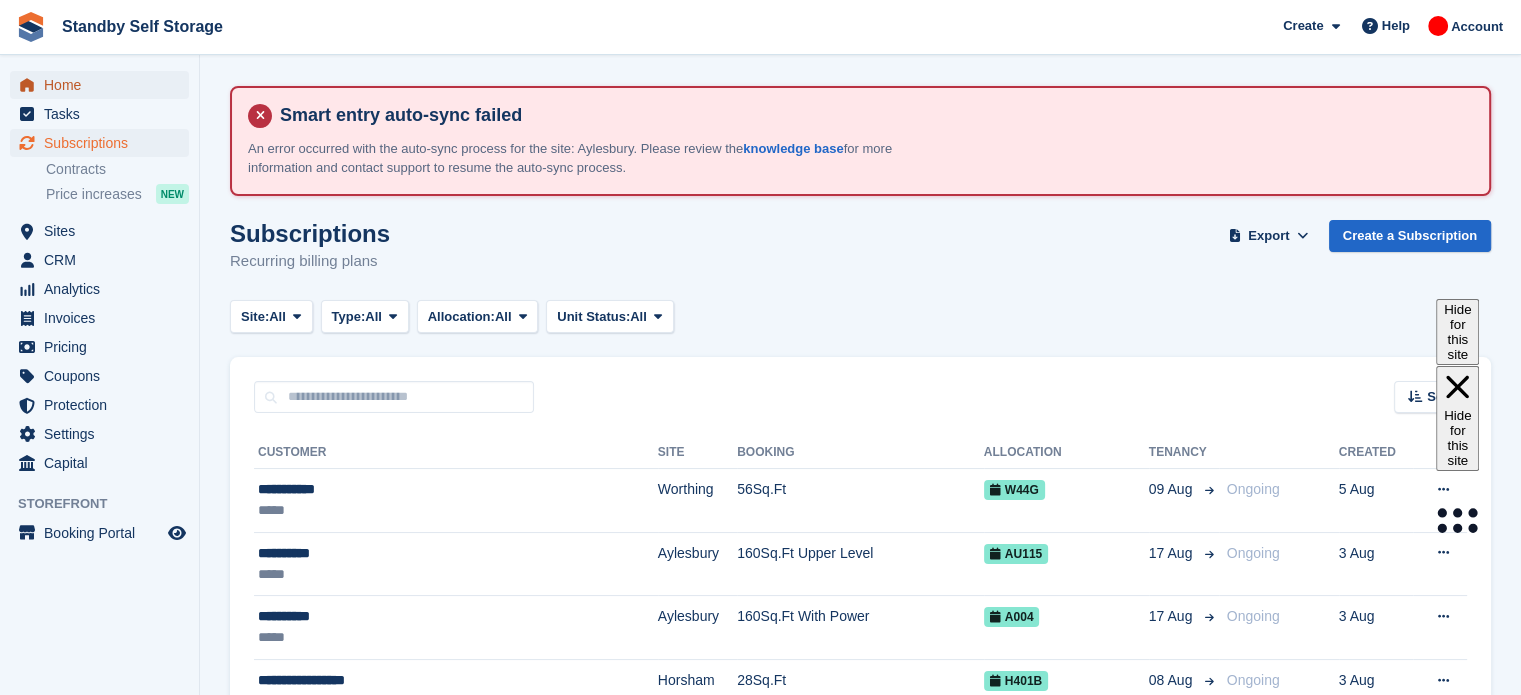 click on "Home" at bounding box center [104, 85] 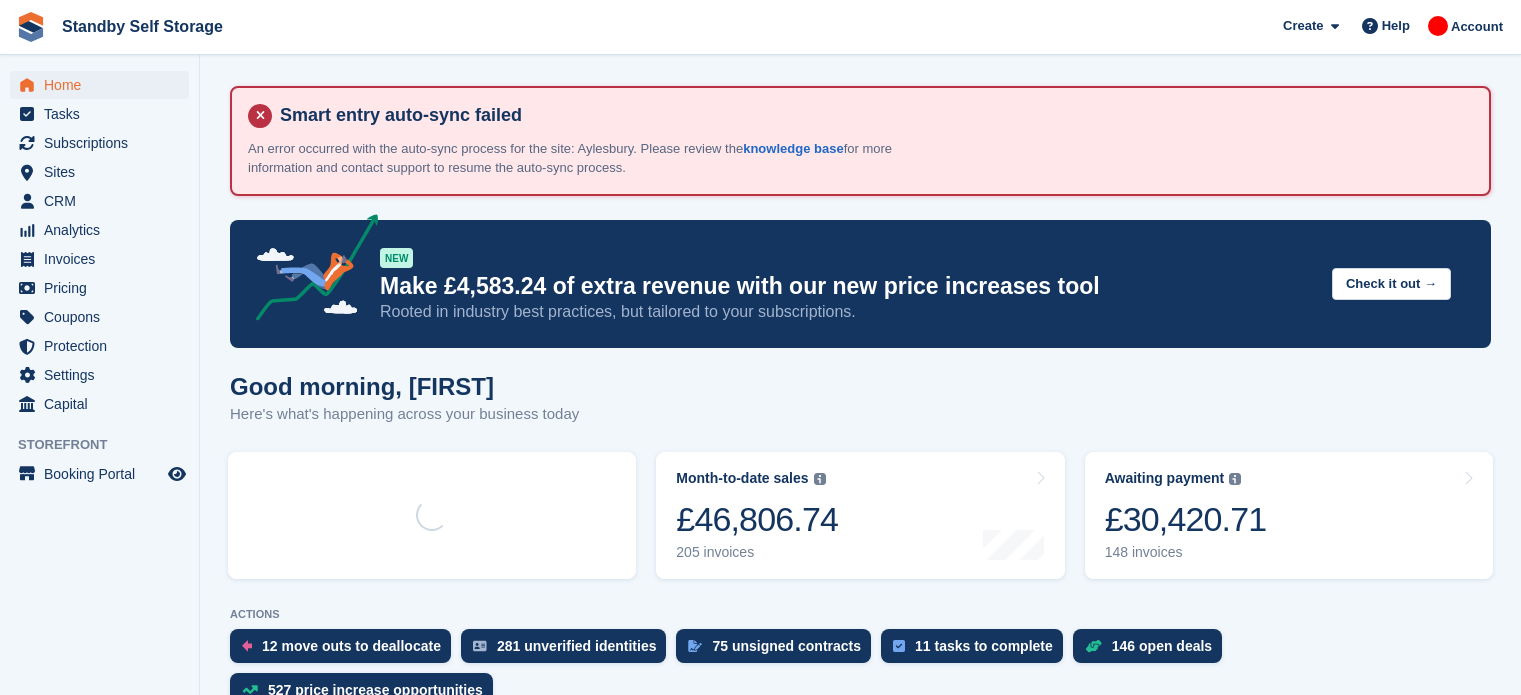scroll, scrollTop: 0, scrollLeft: 0, axis: both 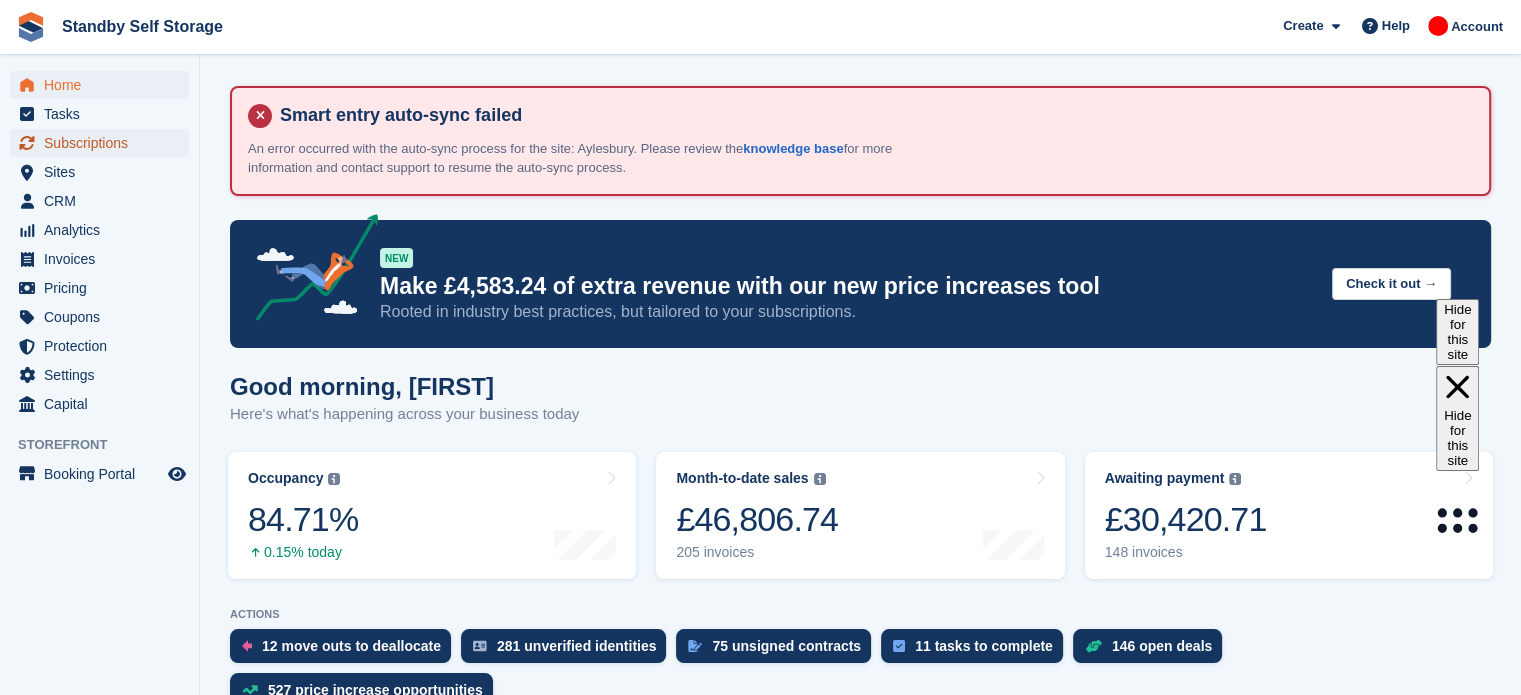 click on "Subscriptions" at bounding box center (104, 143) 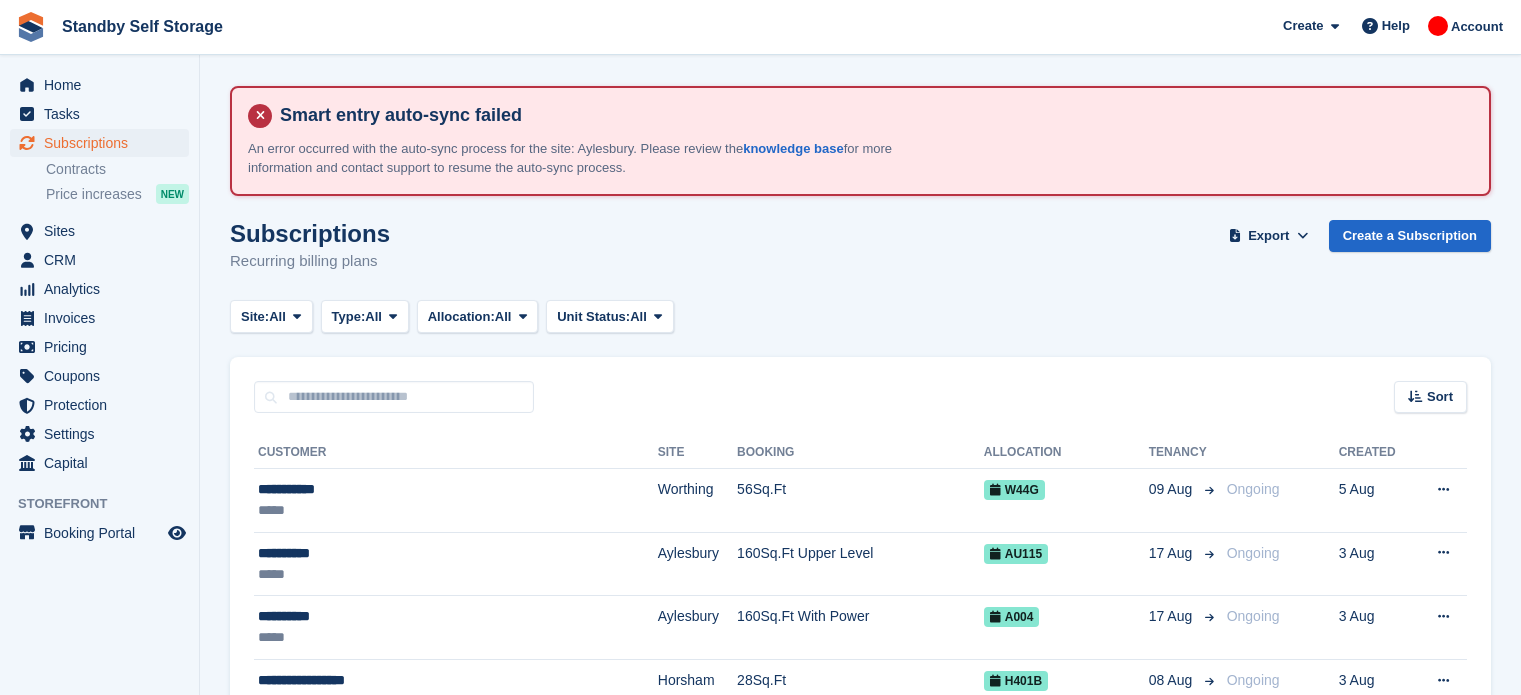 scroll, scrollTop: 0, scrollLeft: 0, axis: both 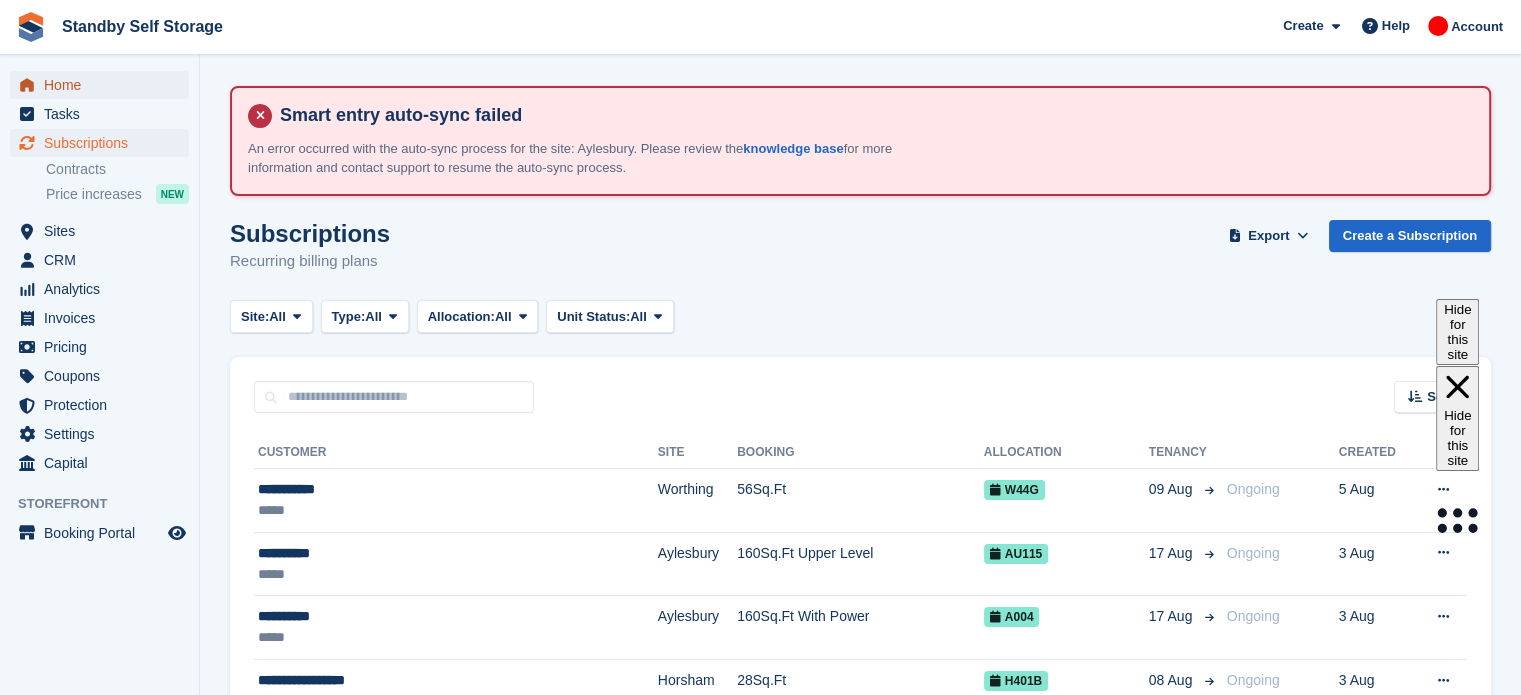 click on "Home" at bounding box center (104, 85) 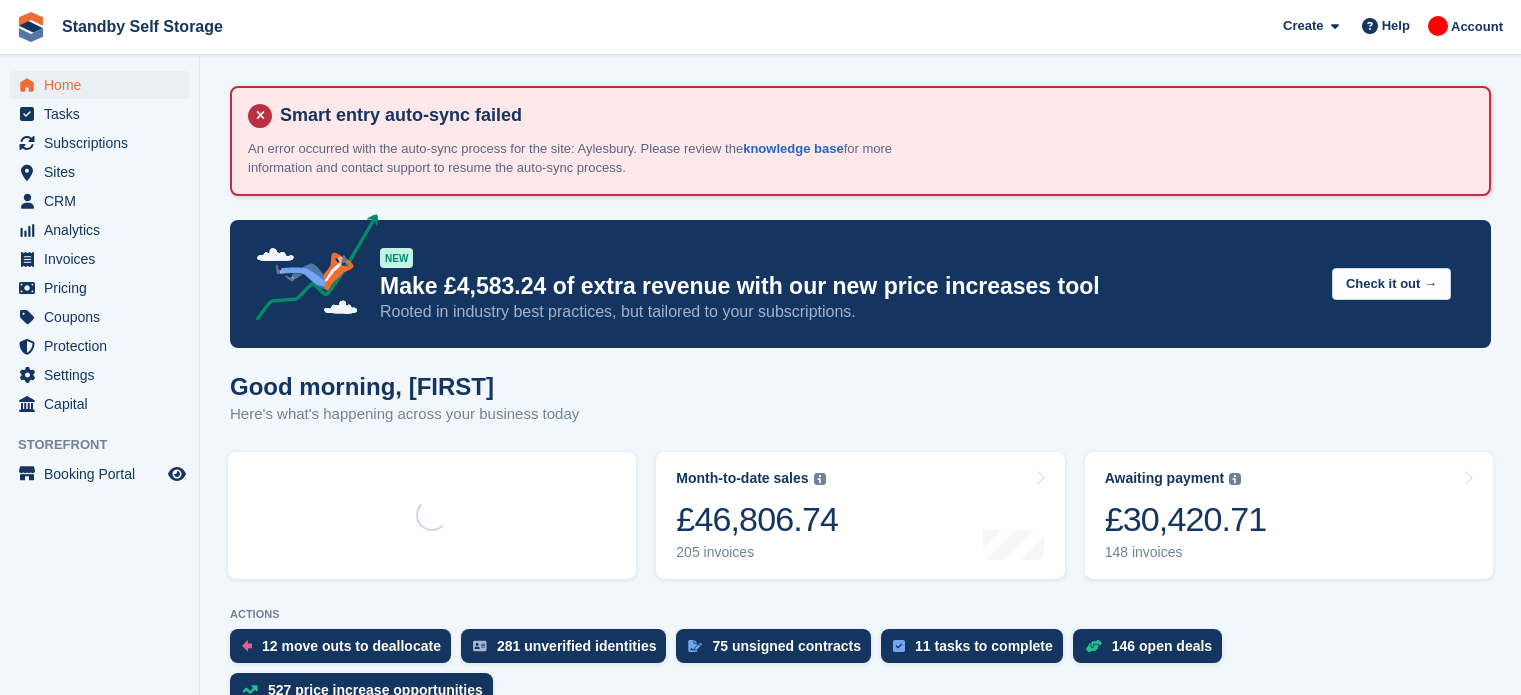 scroll, scrollTop: 0, scrollLeft: 0, axis: both 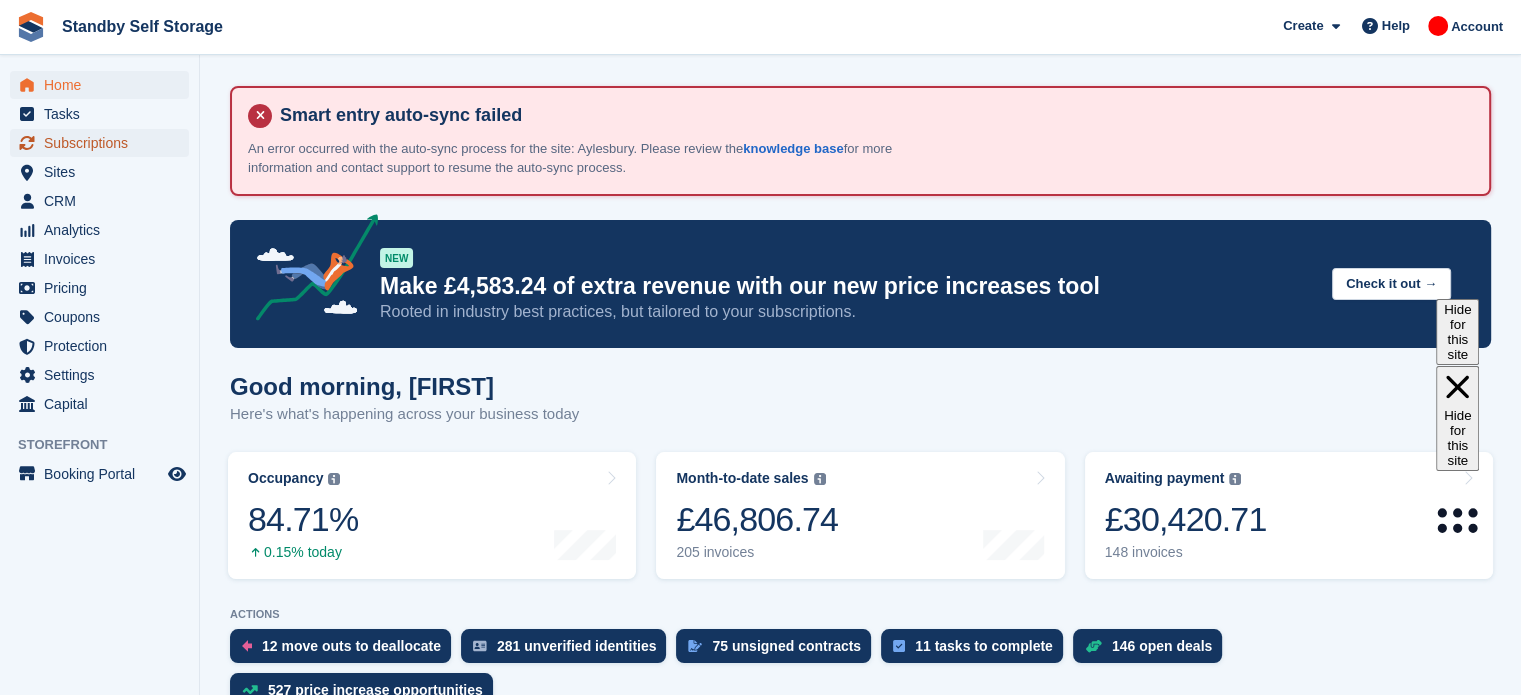 click on "Subscriptions" at bounding box center (104, 143) 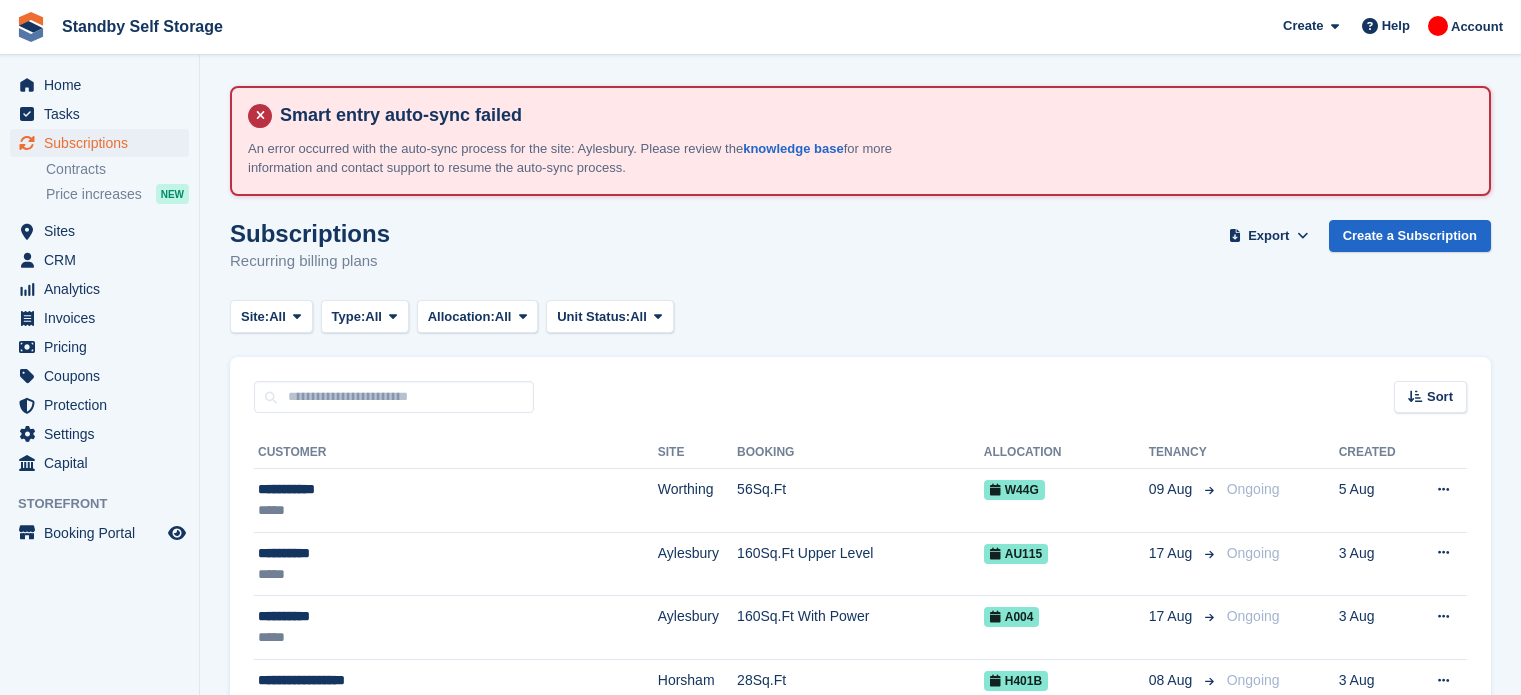 scroll, scrollTop: 0, scrollLeft: 0, axis: both 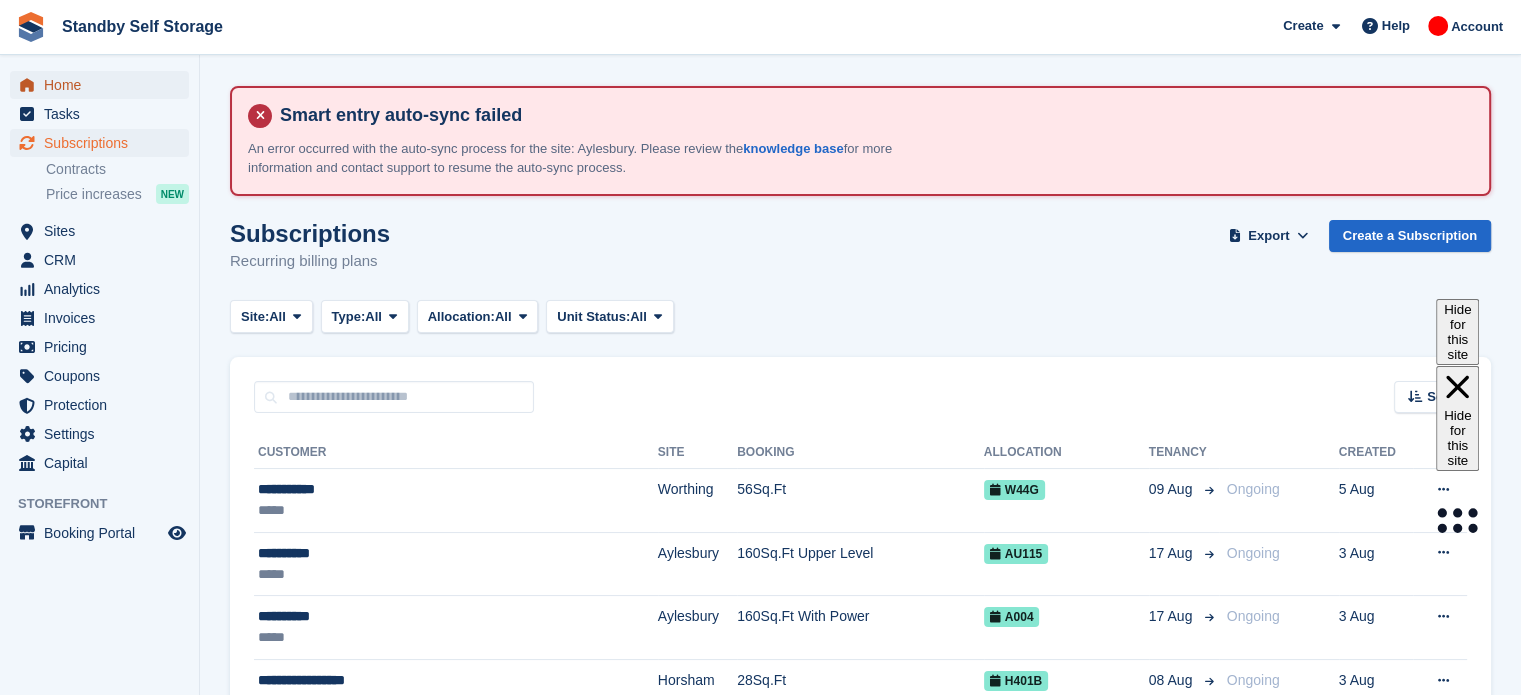 click on "Home" at bounding box center [104, 85] 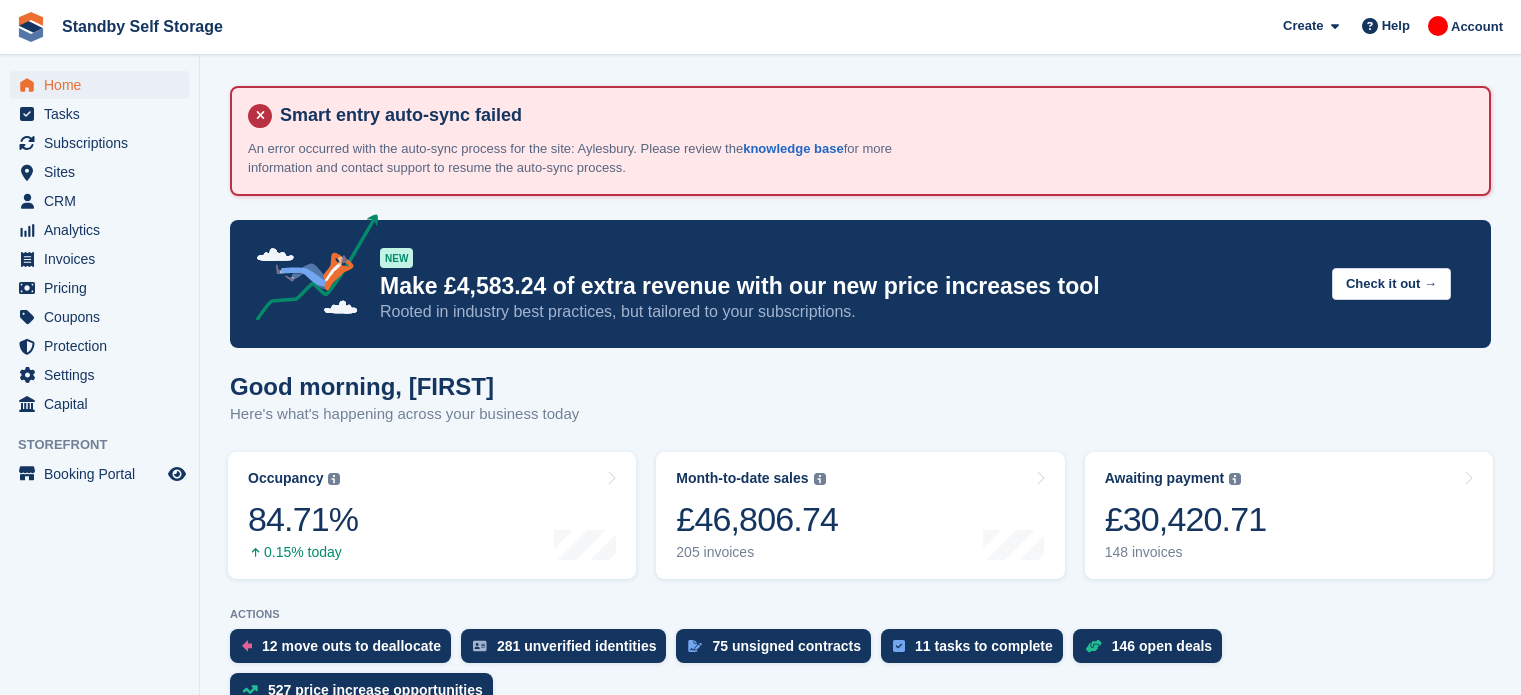 scroll, scrollTop: 0, scrollLeft: 0, axis: both 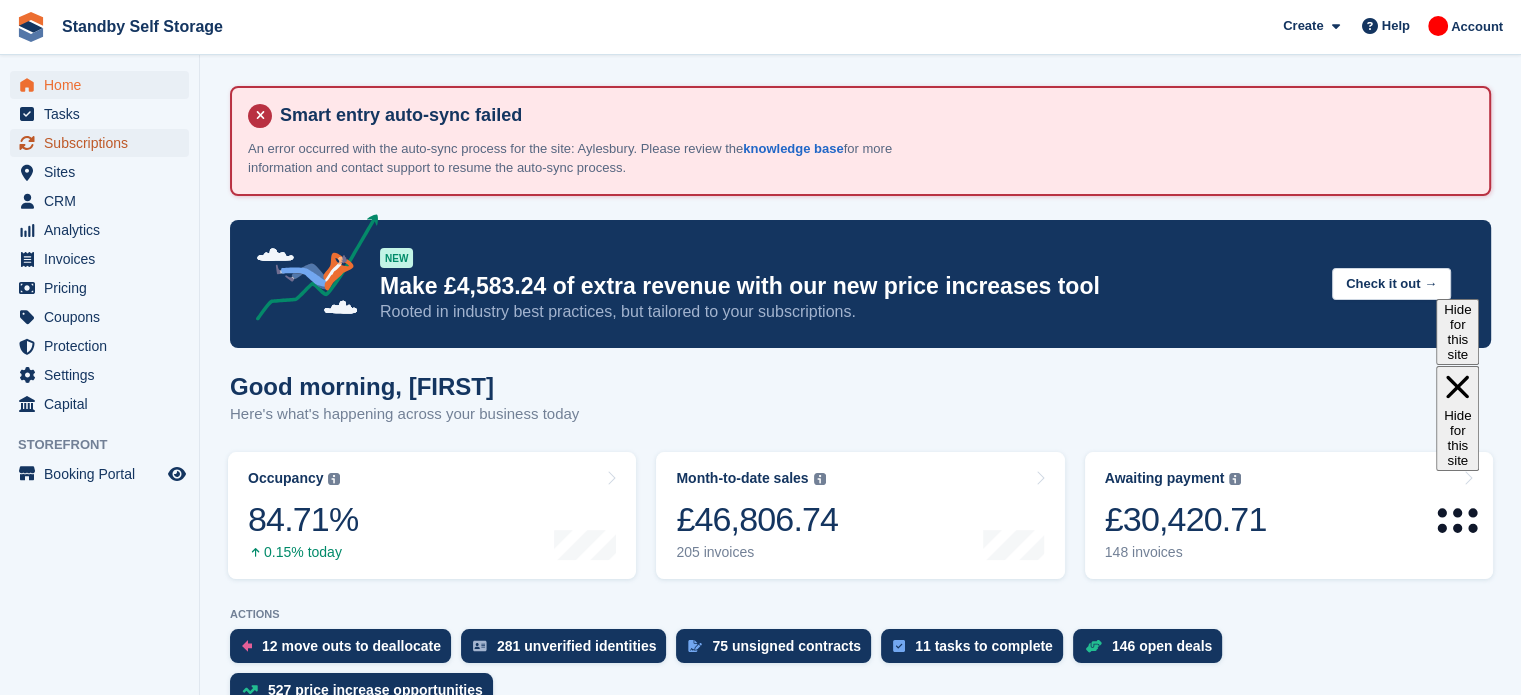 click on "Subscriptions" at bounding box center [104, 143] 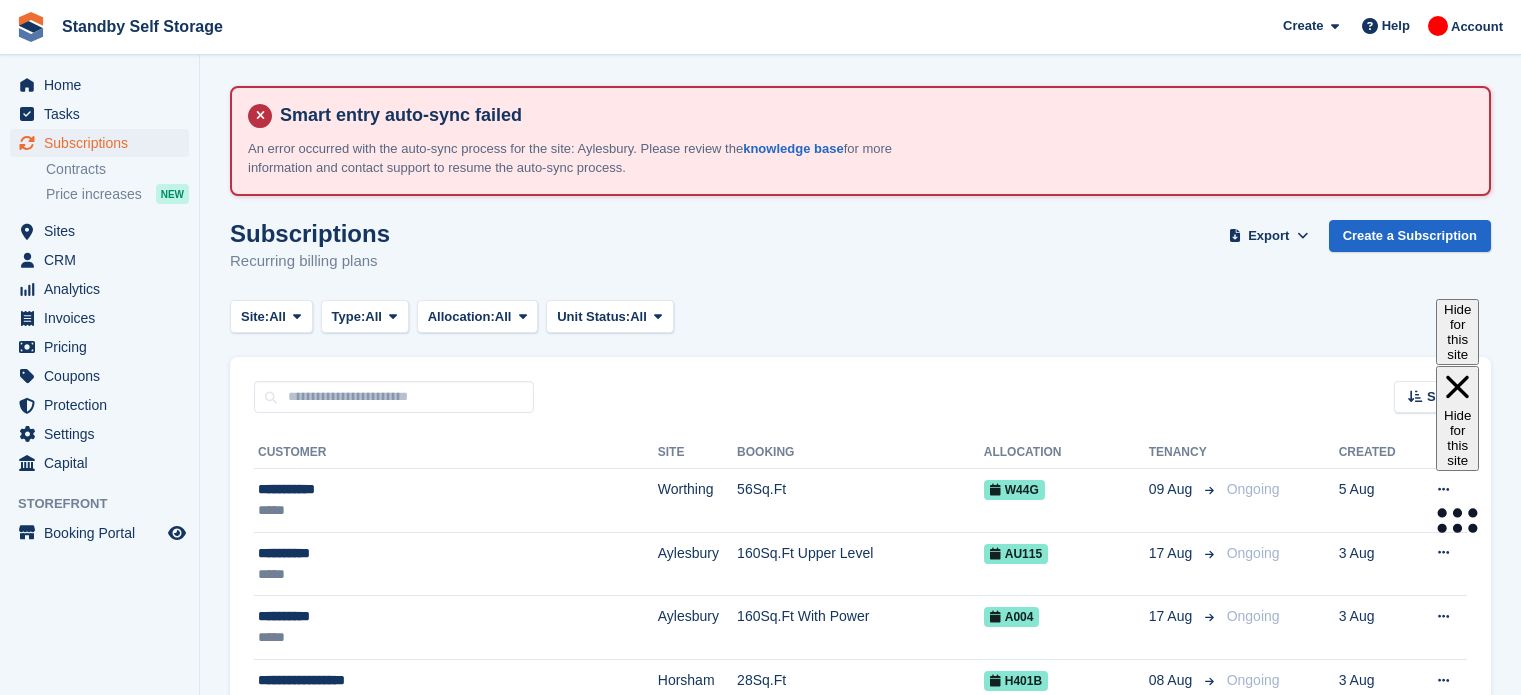 scroll, scrollTop: 0, scrollLeft: 0, axis: both 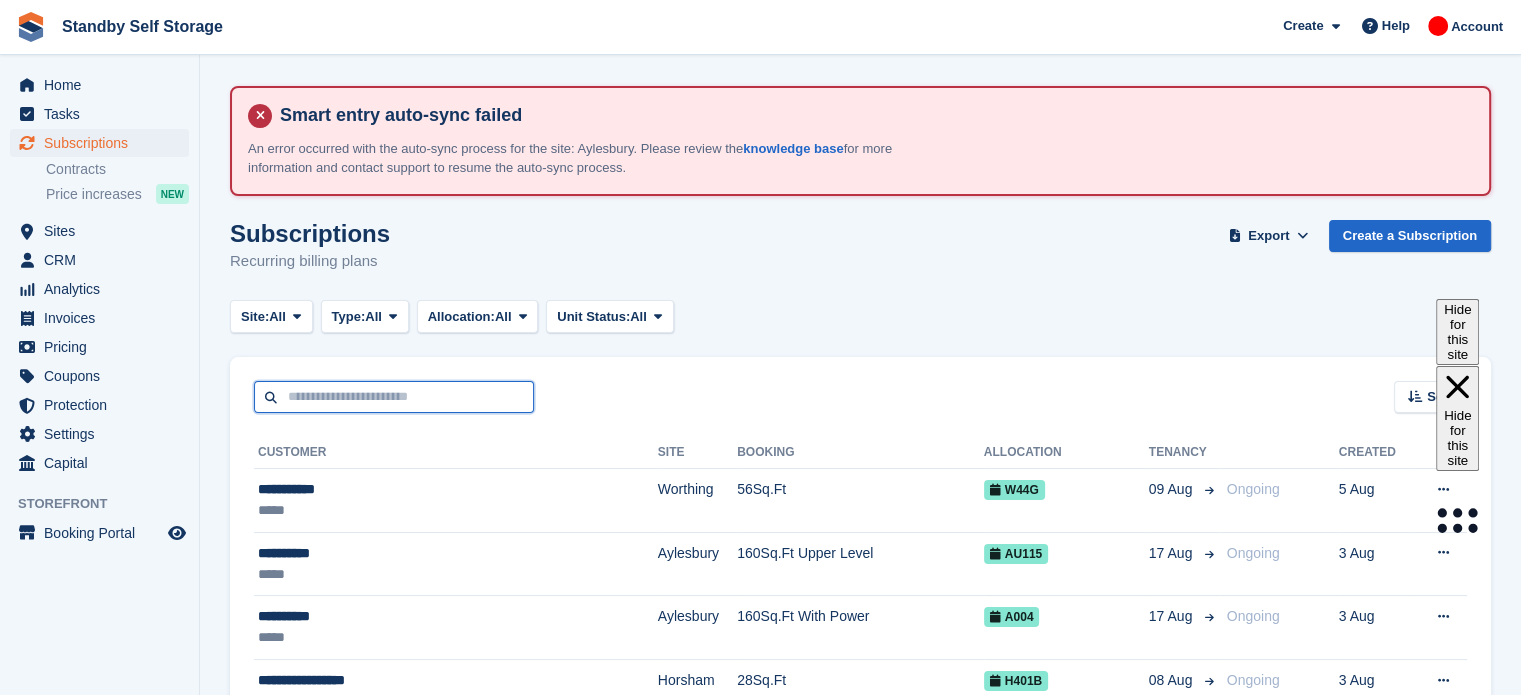 click at bounding box center (394, 397) 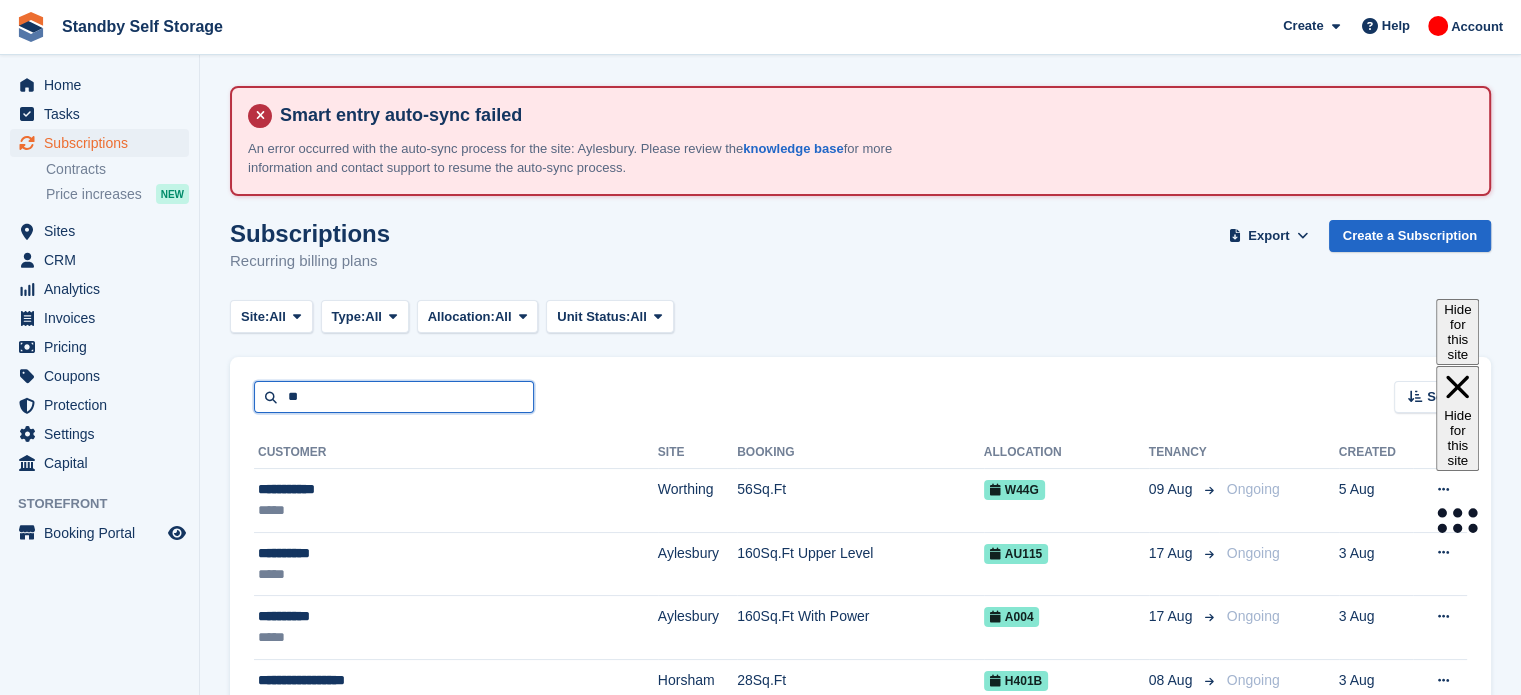 type on "**" 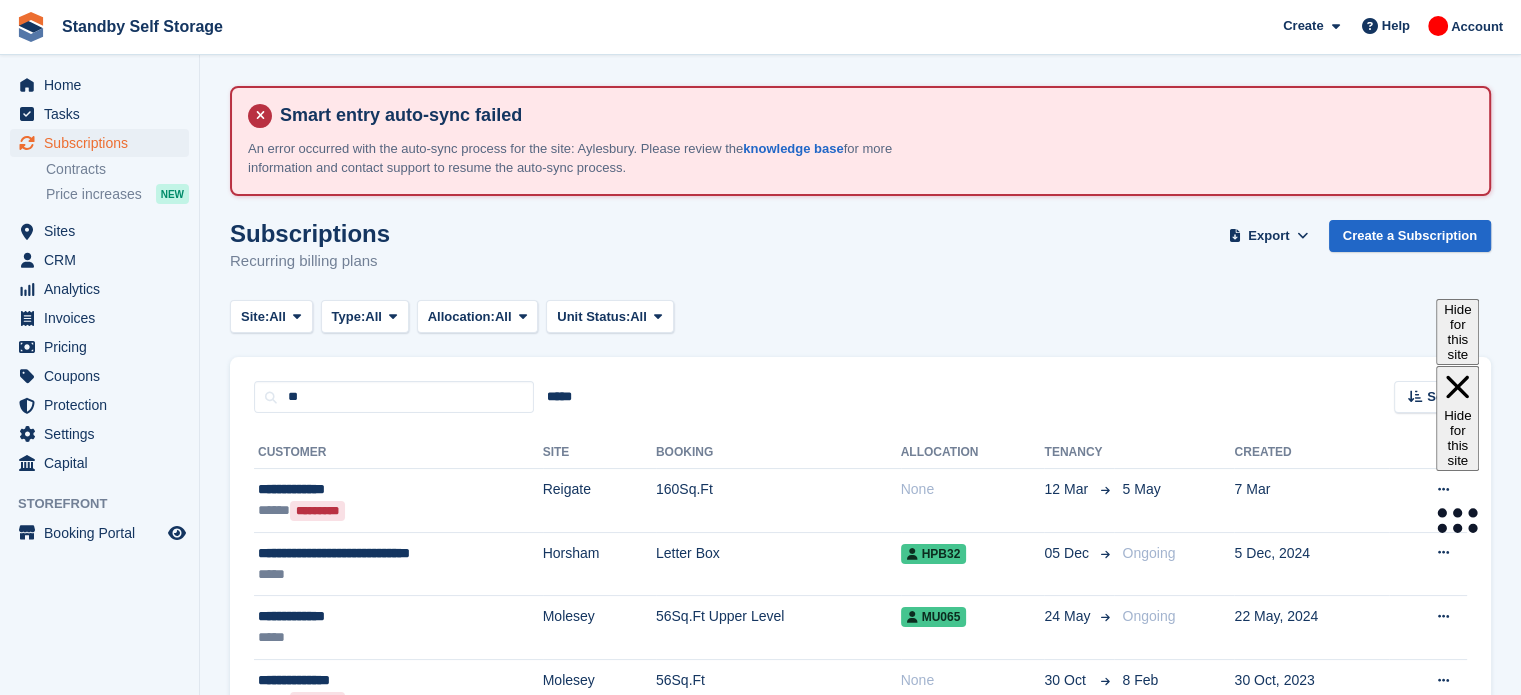 click on "**********" at bounding box center [860, 925] 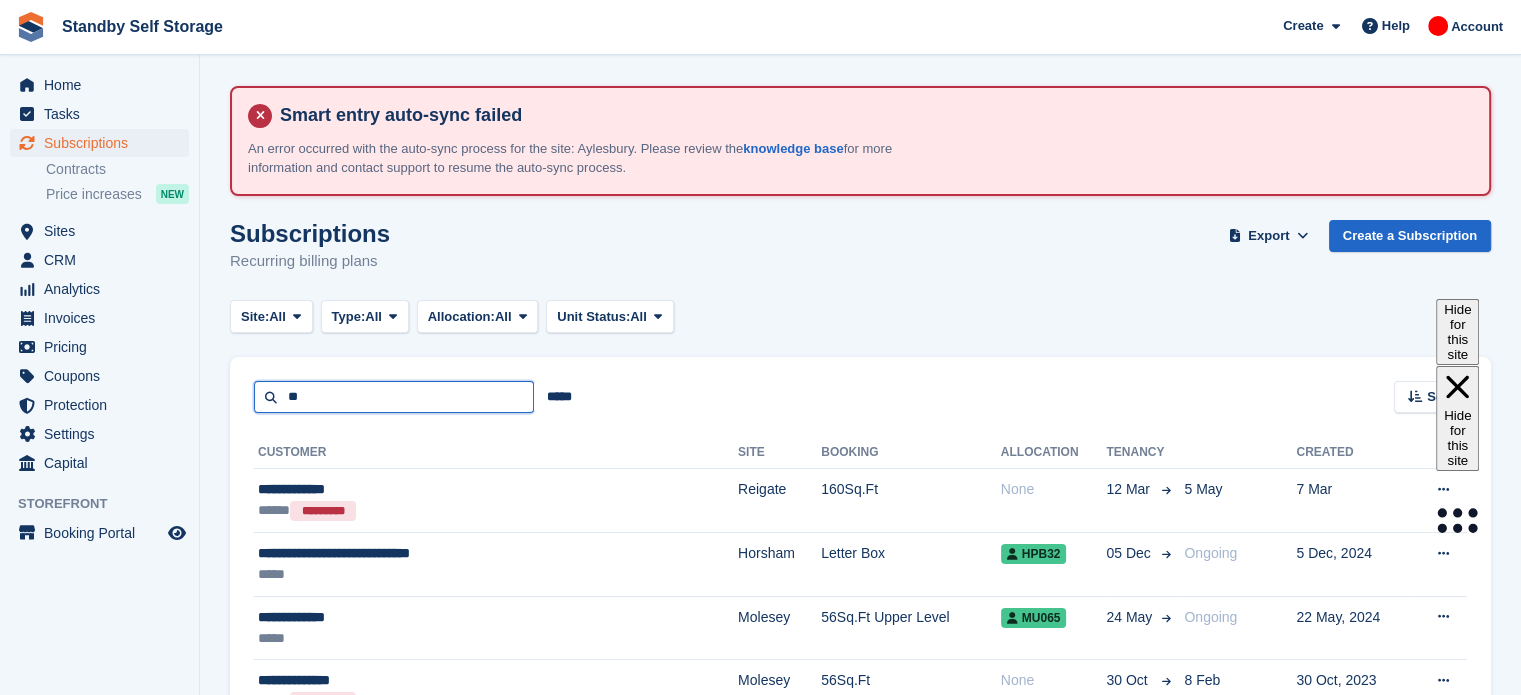 click on "**" at bounding box center (394, 397) 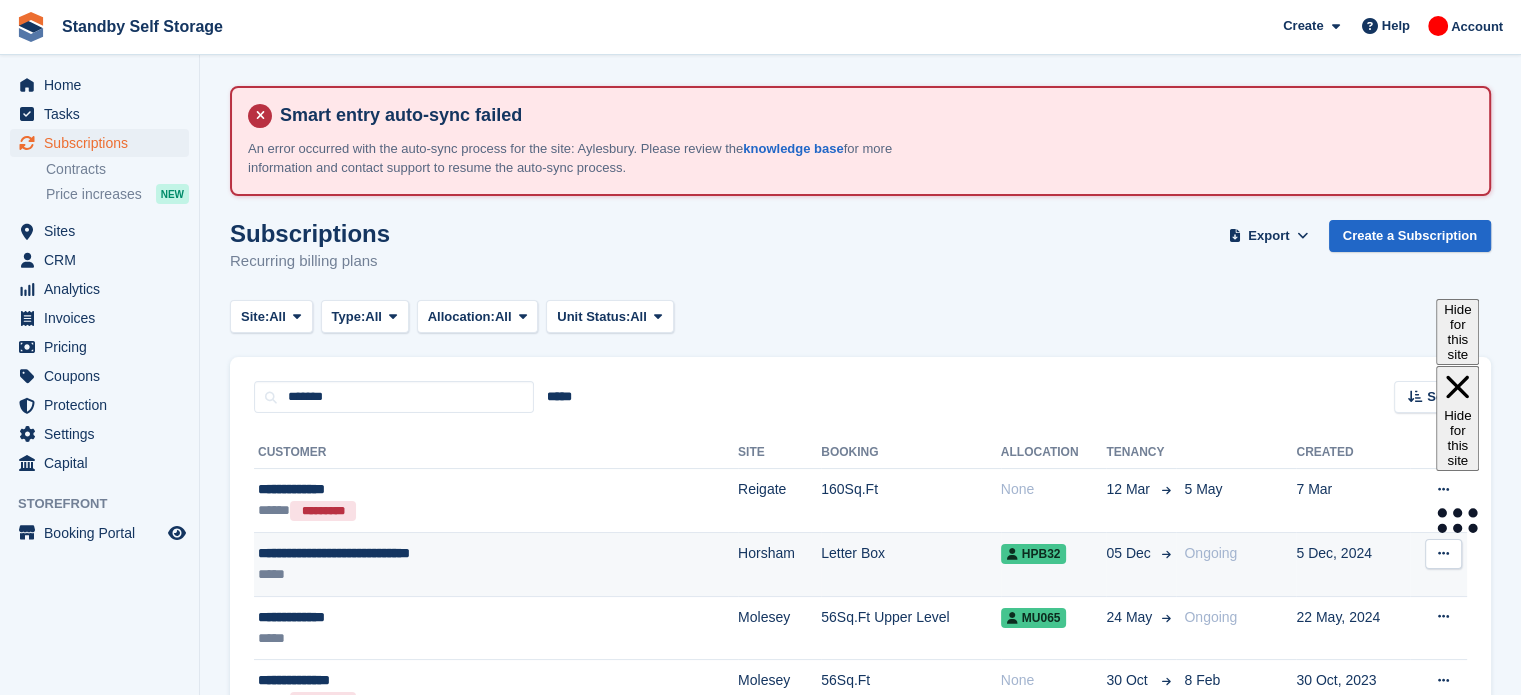 click on "**********" at bounding box center [434, 553] 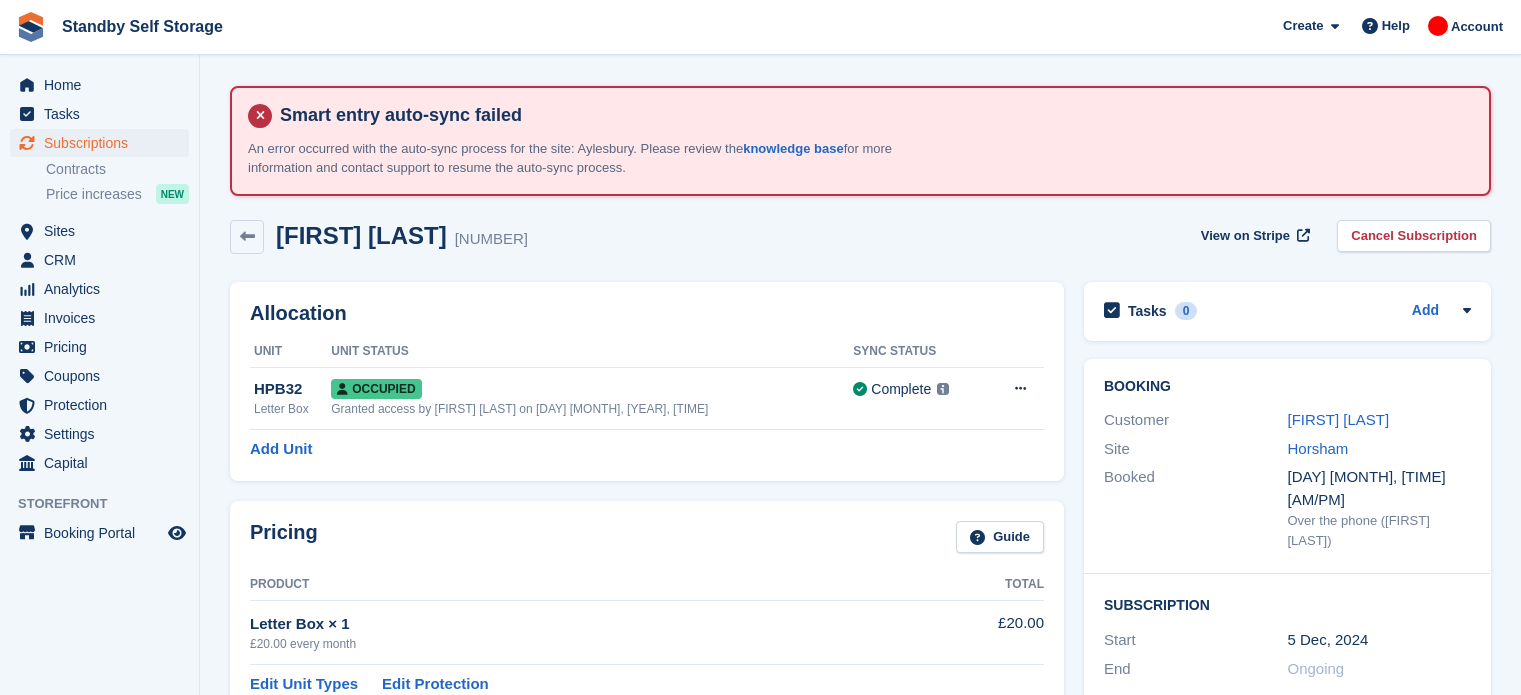 scroll, scrollTop: 0, scrollLeft: 0, axis: both 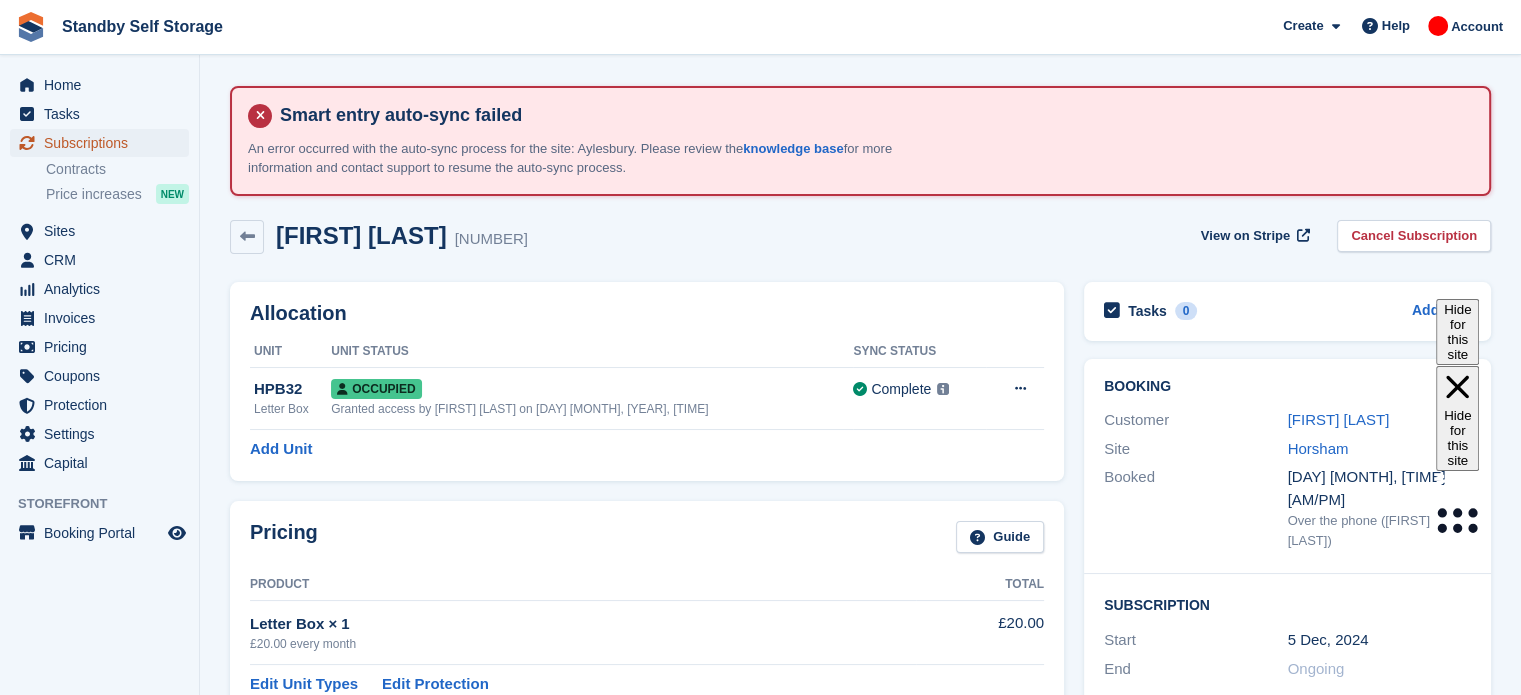 click on "Subscriptions" at bounding box center (104, 143) 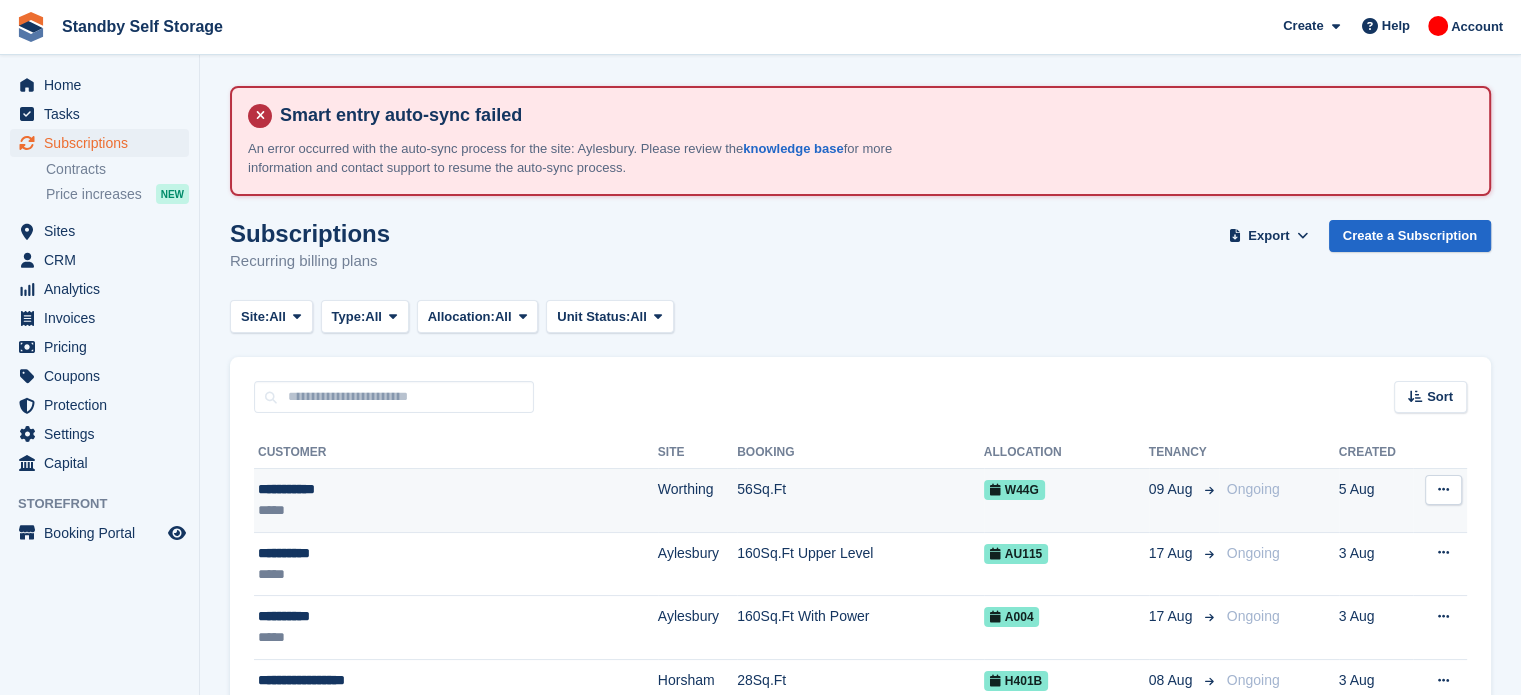 click on "56Sq.Ft" at bounding box center [860, 501] 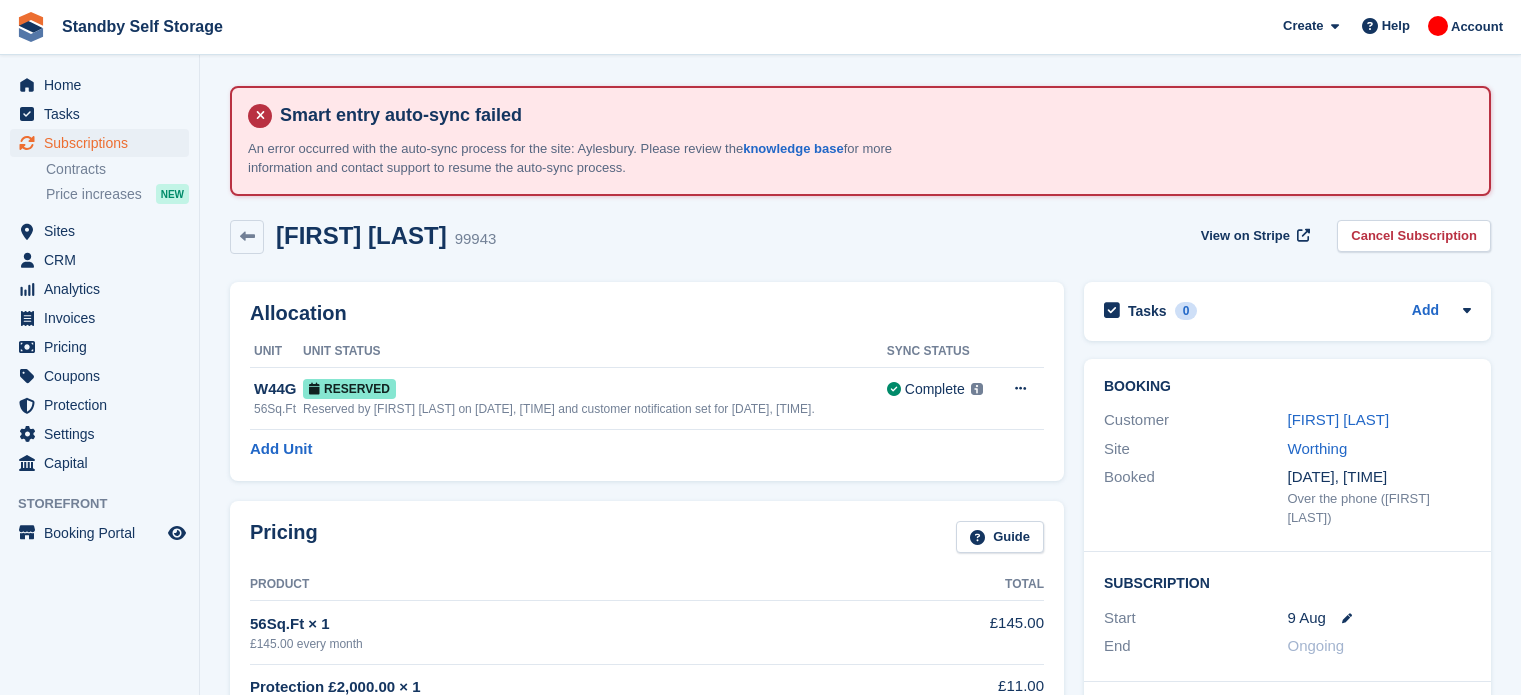 scroll, scrollTop: 0, scrollLeft: 0, axis: both 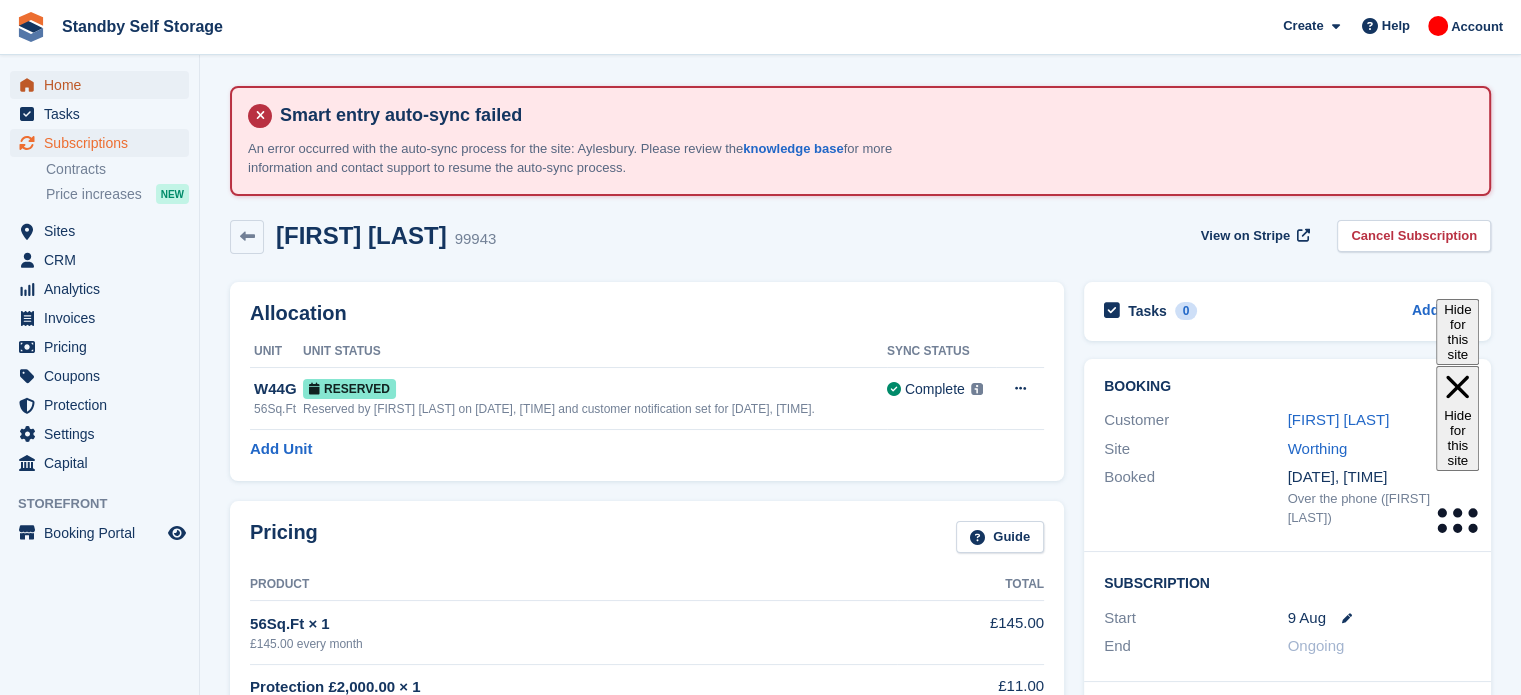 click on "Home" at bounding box center (104, 85) 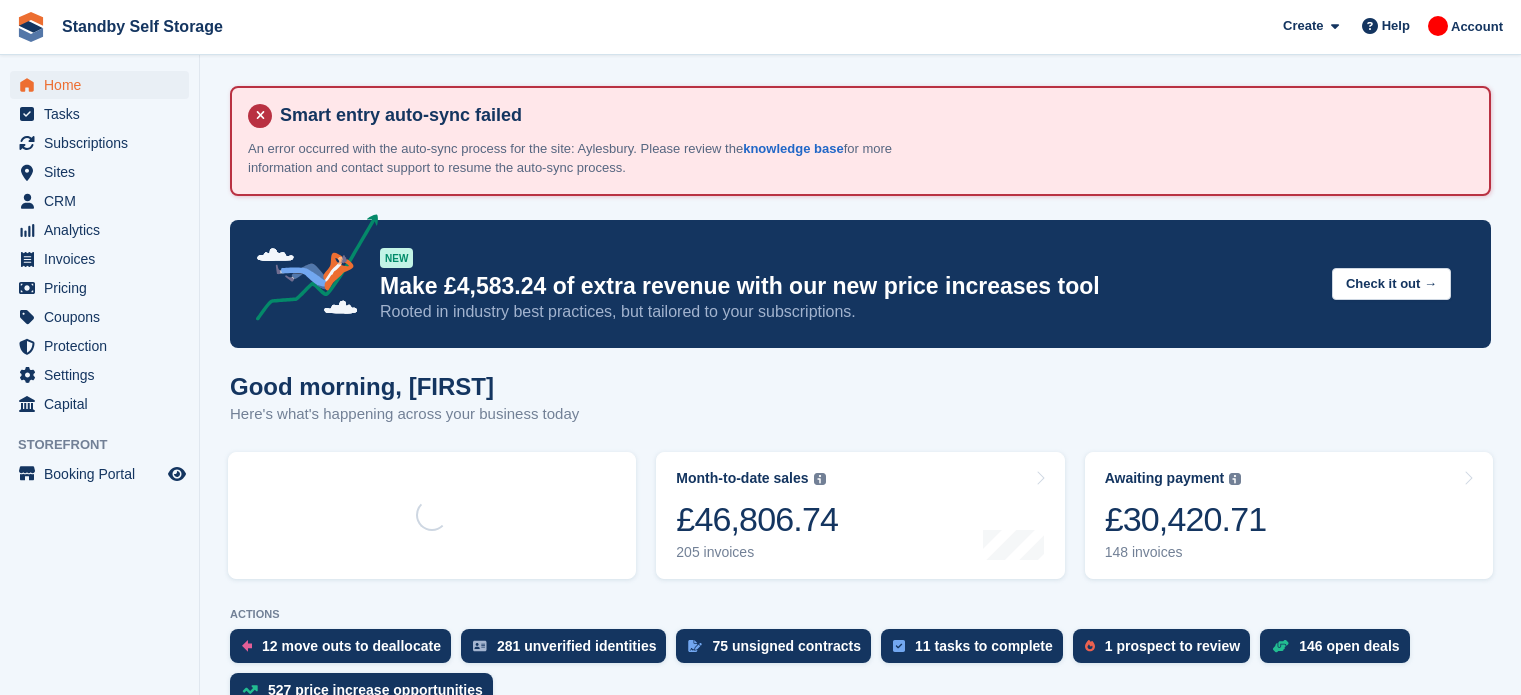 scroll, scrollTop: 0, scrollLeft: 0, axis: both 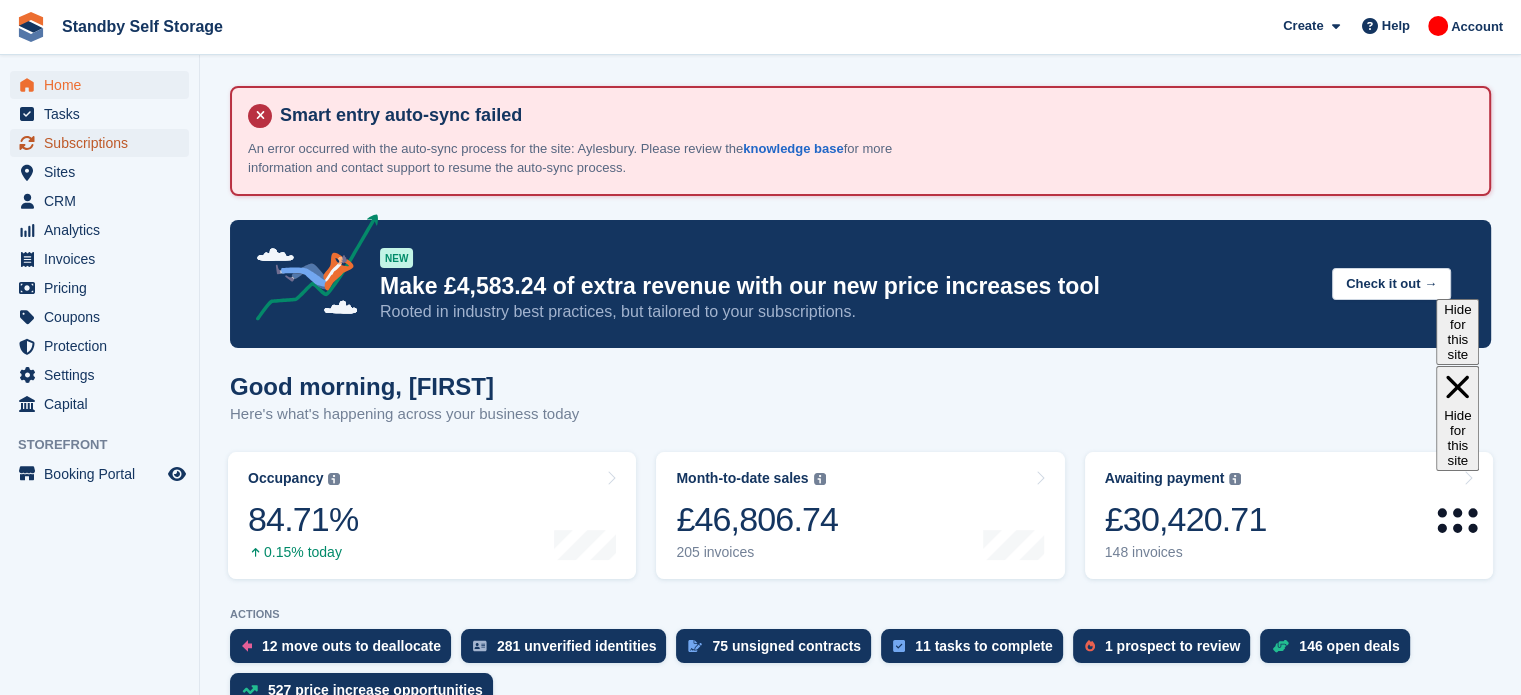 click on "Subscriptions" at bounding box center [104, 143] 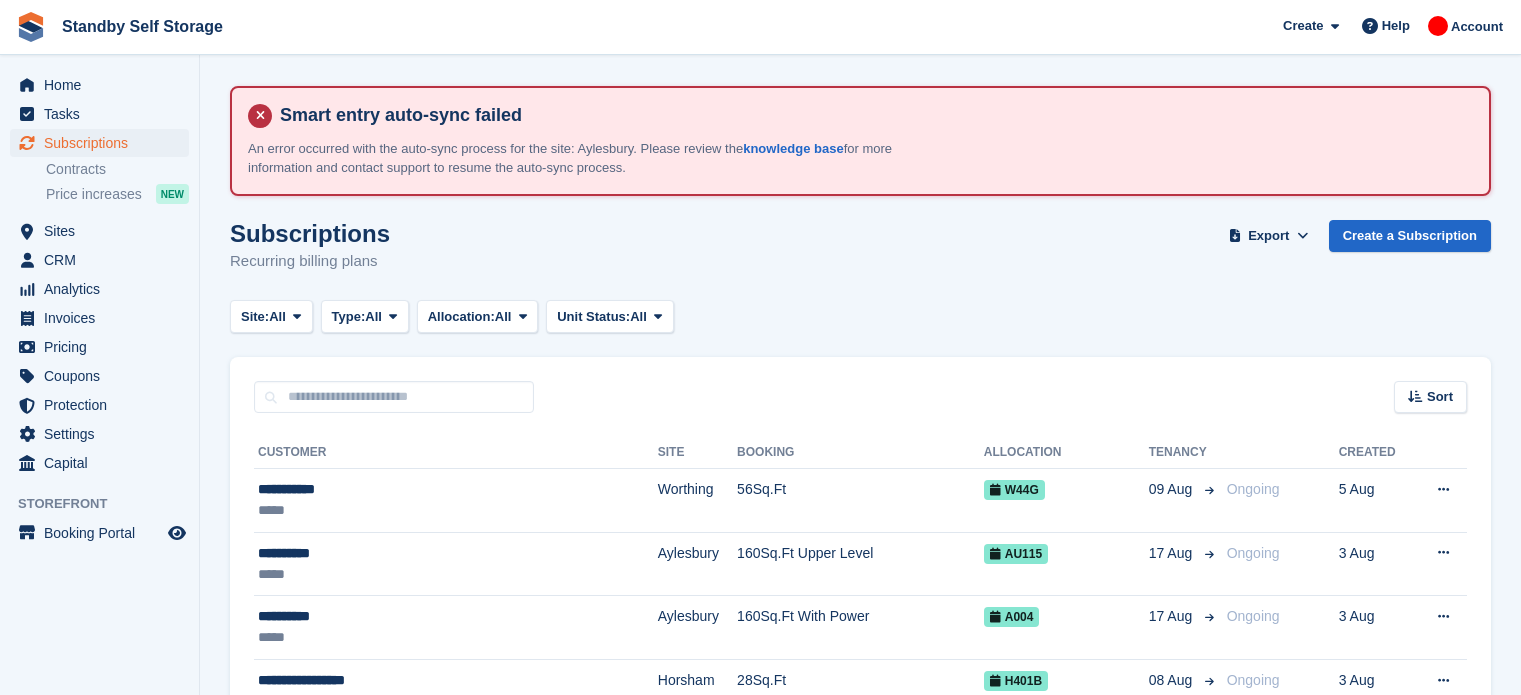 scroll, scrollTop: 0, scrollLeft: 0, axis: both 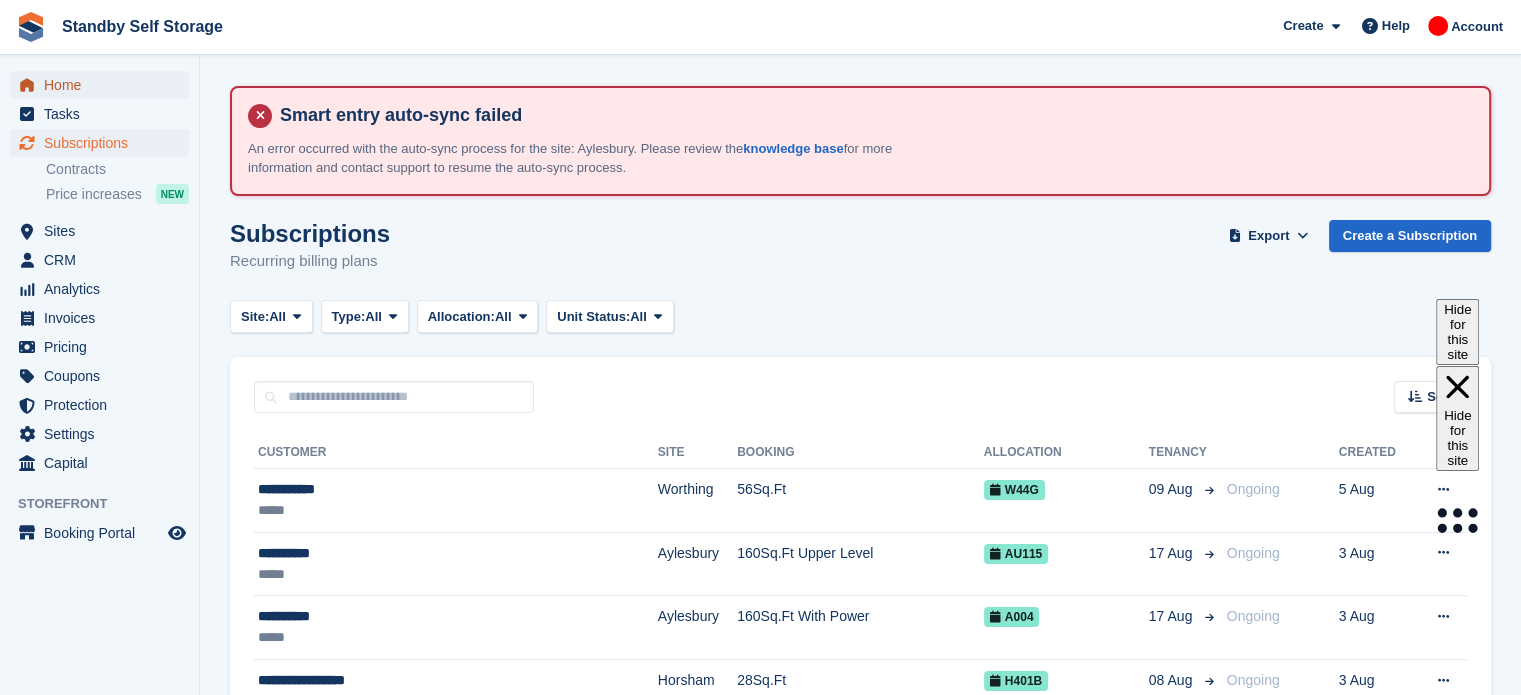 click on "Home" at bounding box center (104, 85) 